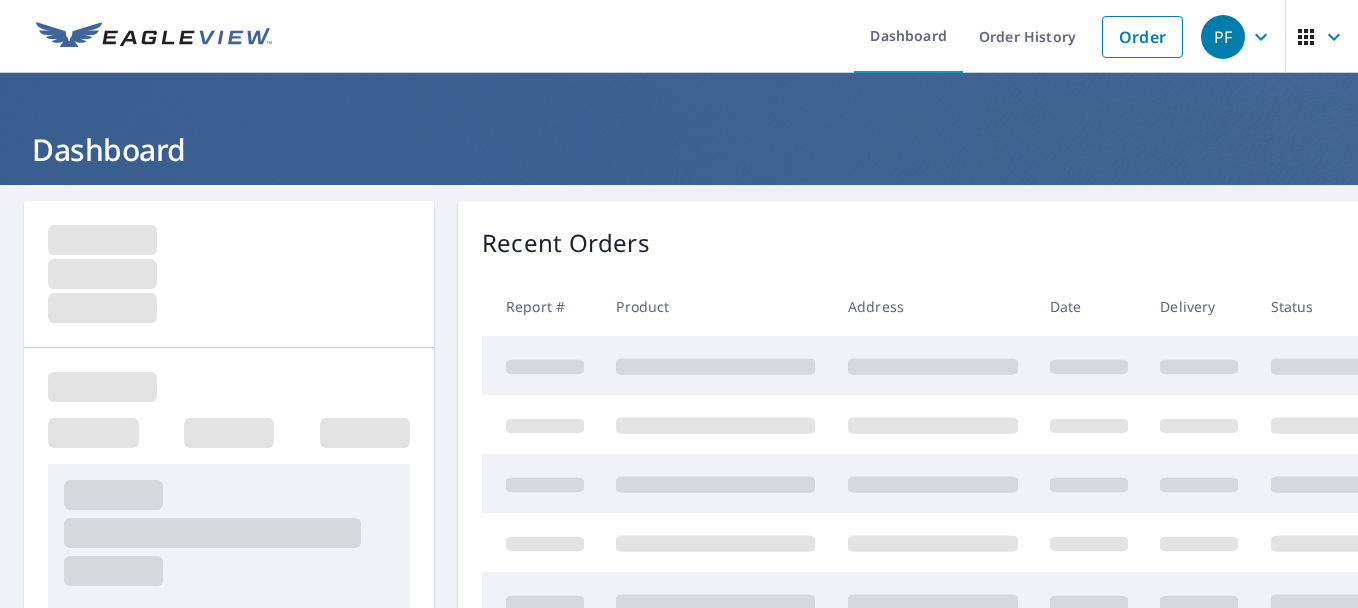scroll, scrollTop: 0, scrollLeft: 0, axis: both 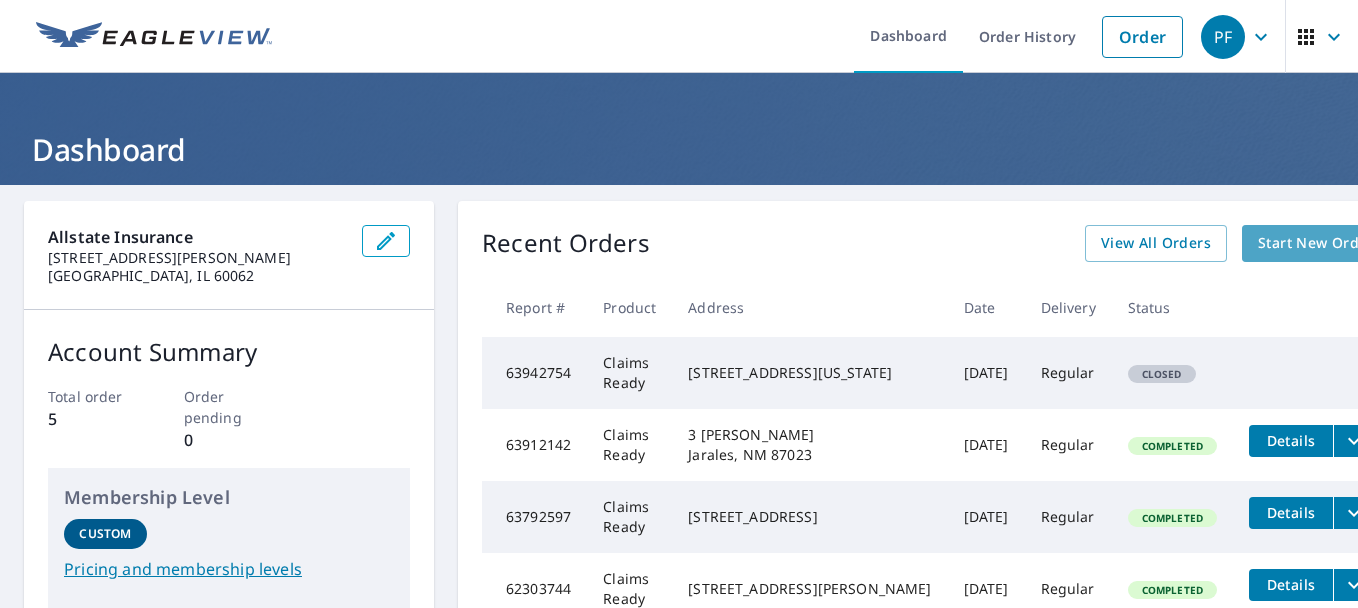 click on "Start New Order" at bounding box center (1316, 243) 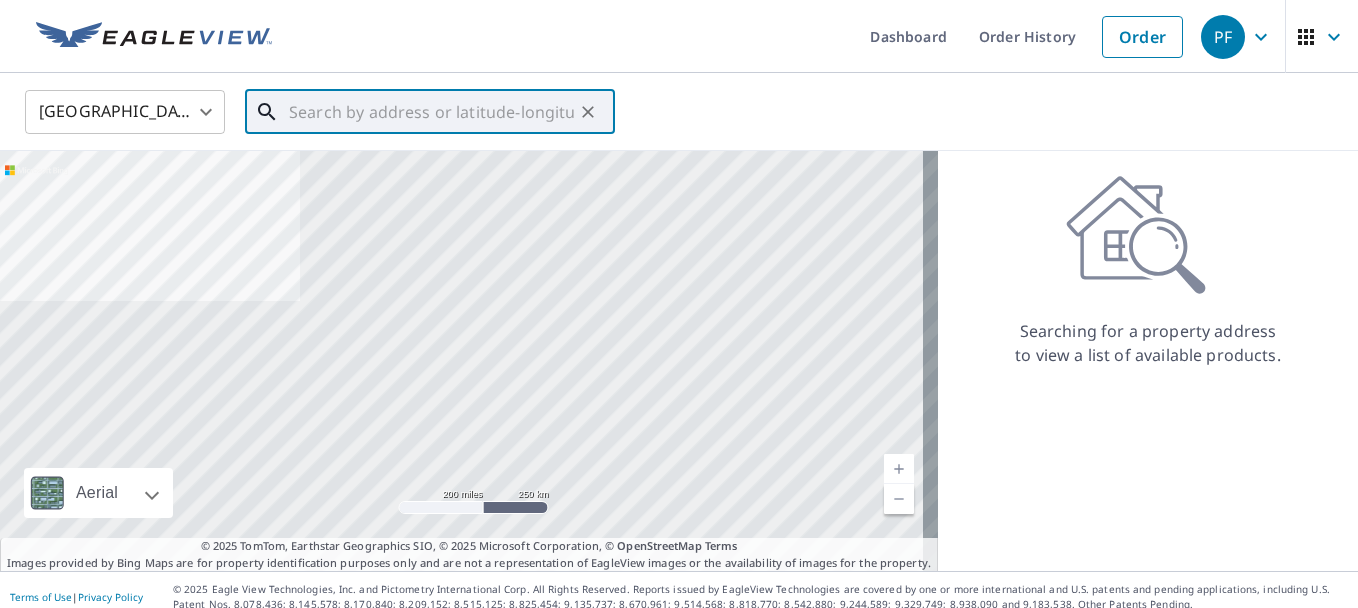 click at bounding box center (431, 112) 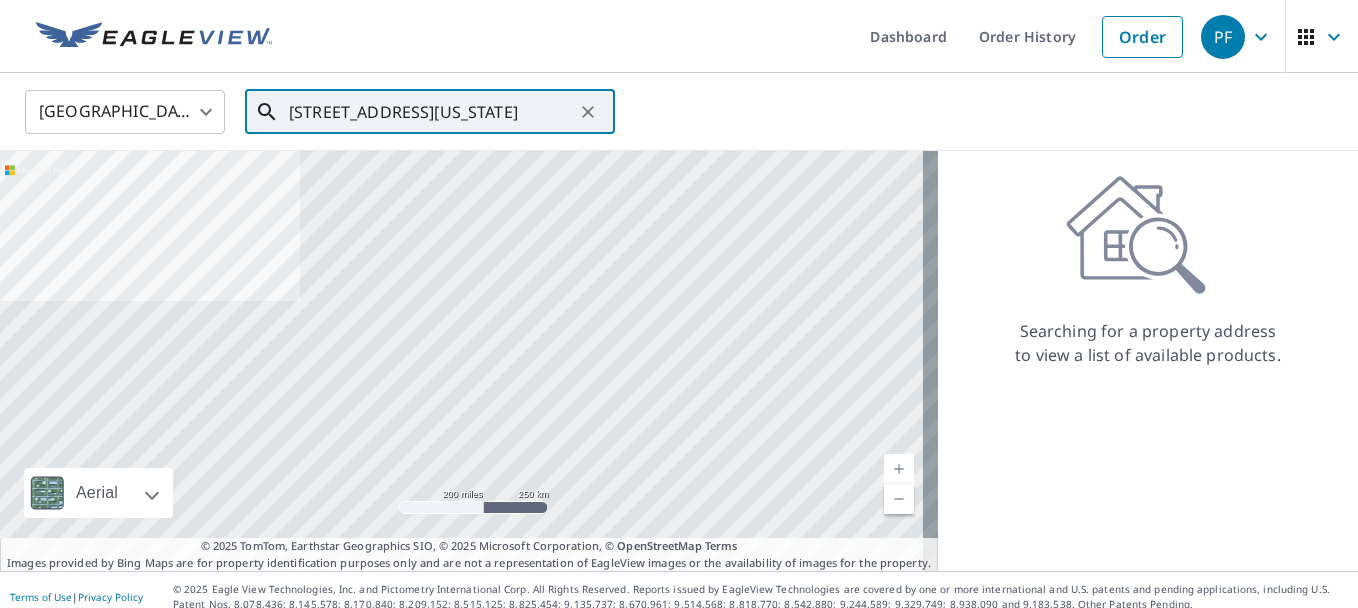 scroll, scrollTop: 0, scrollLeft: 90, axis: horizontal 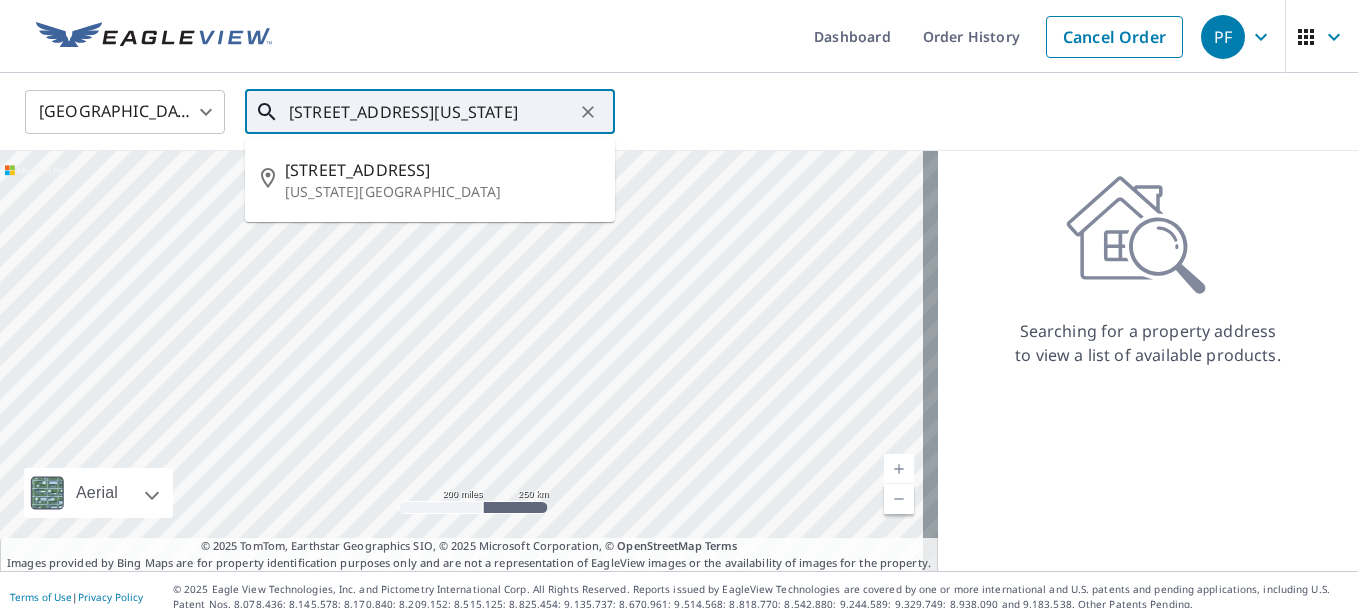 type on "[STREET_ADDRESS][US_STATE]" 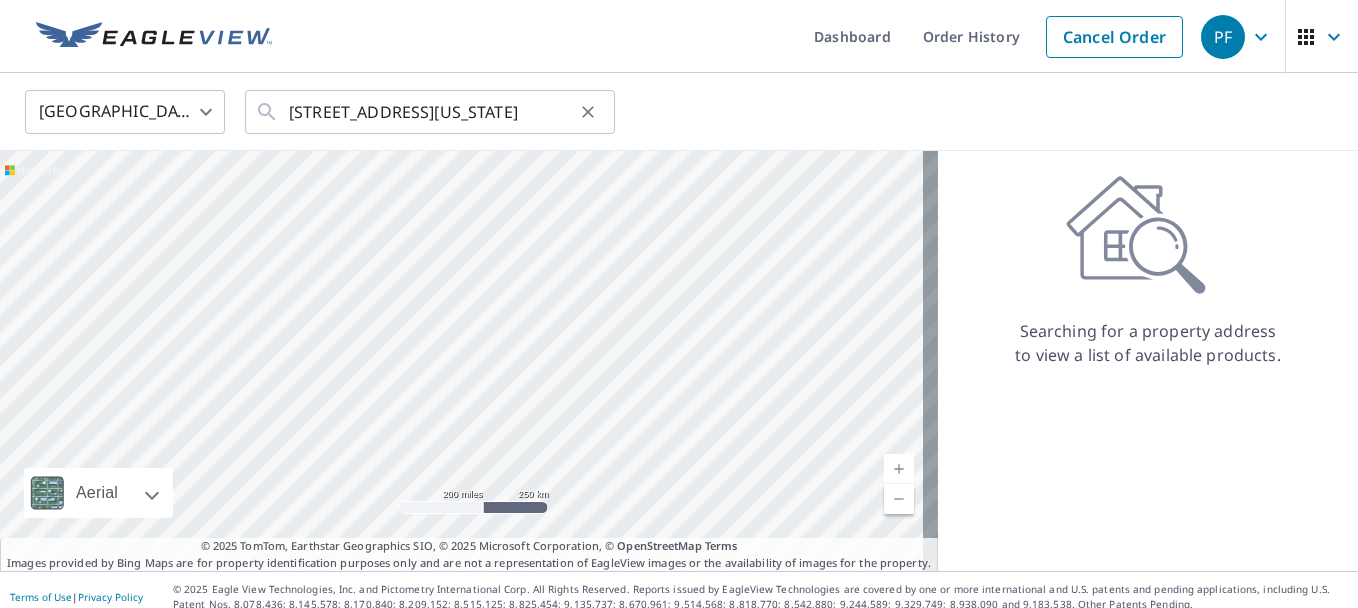 scroll, scrollTop: 0, scrollLeft: 0, axis: both 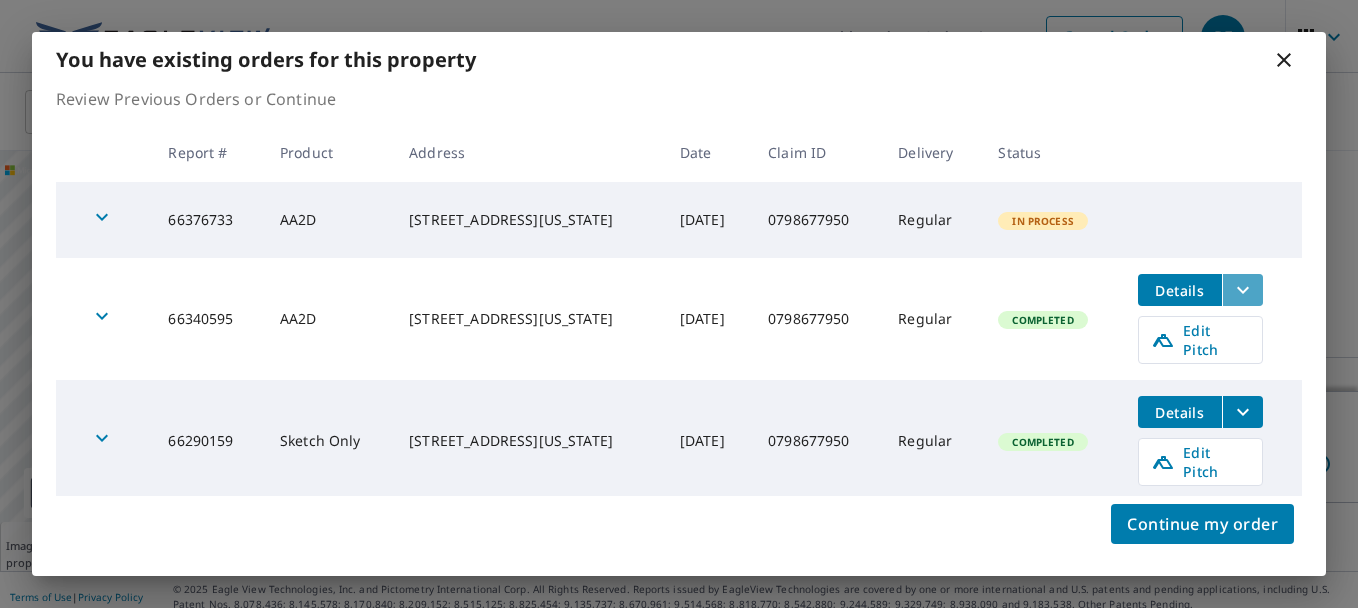 click 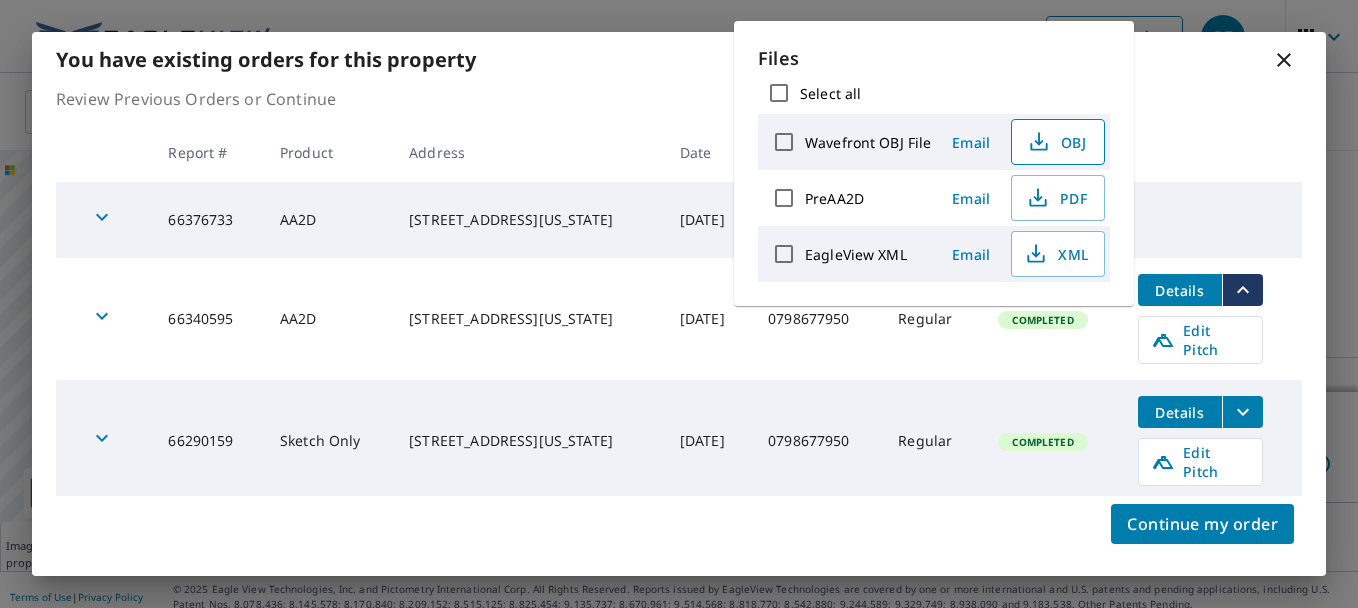 click on "OBJ" at bounding box center (1056, 142) 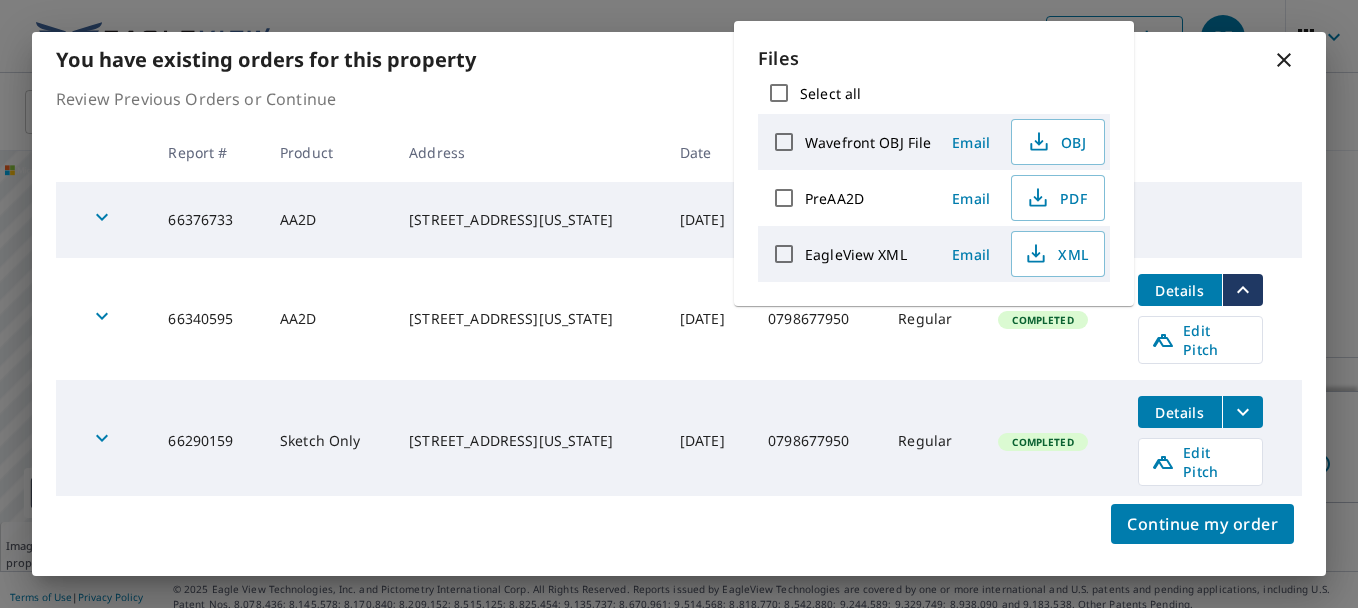 click at bounding box center [1212, 152] 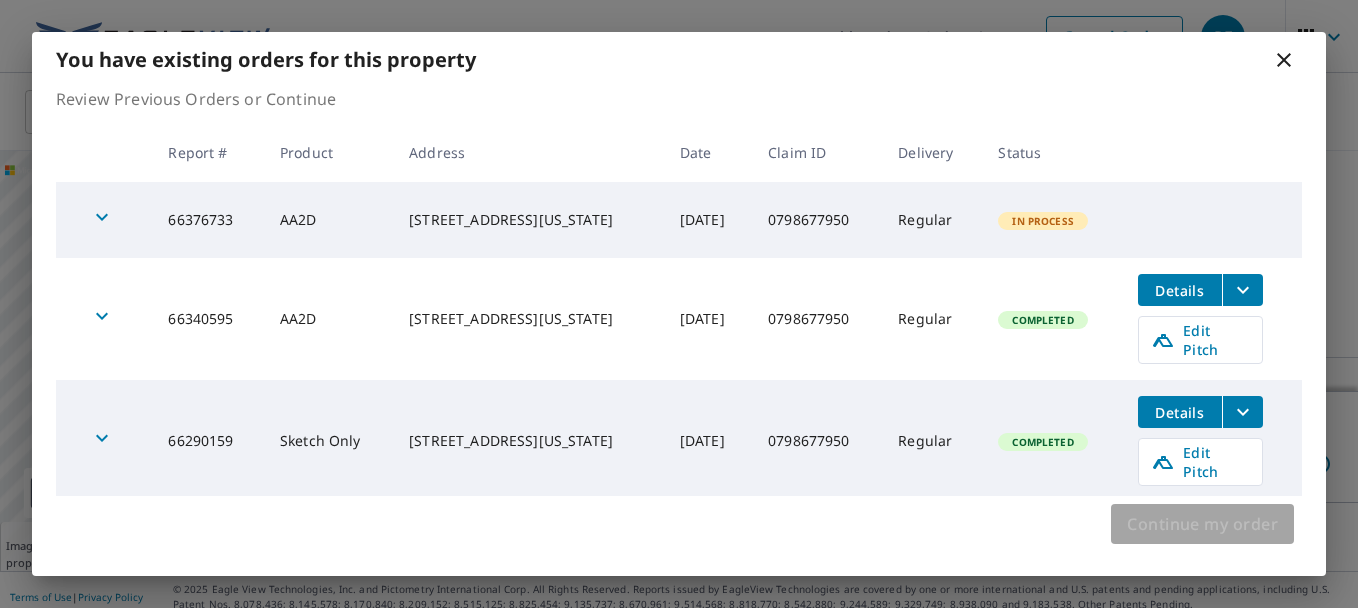 click on "Continue my order" at bounding box center (1202, 524) 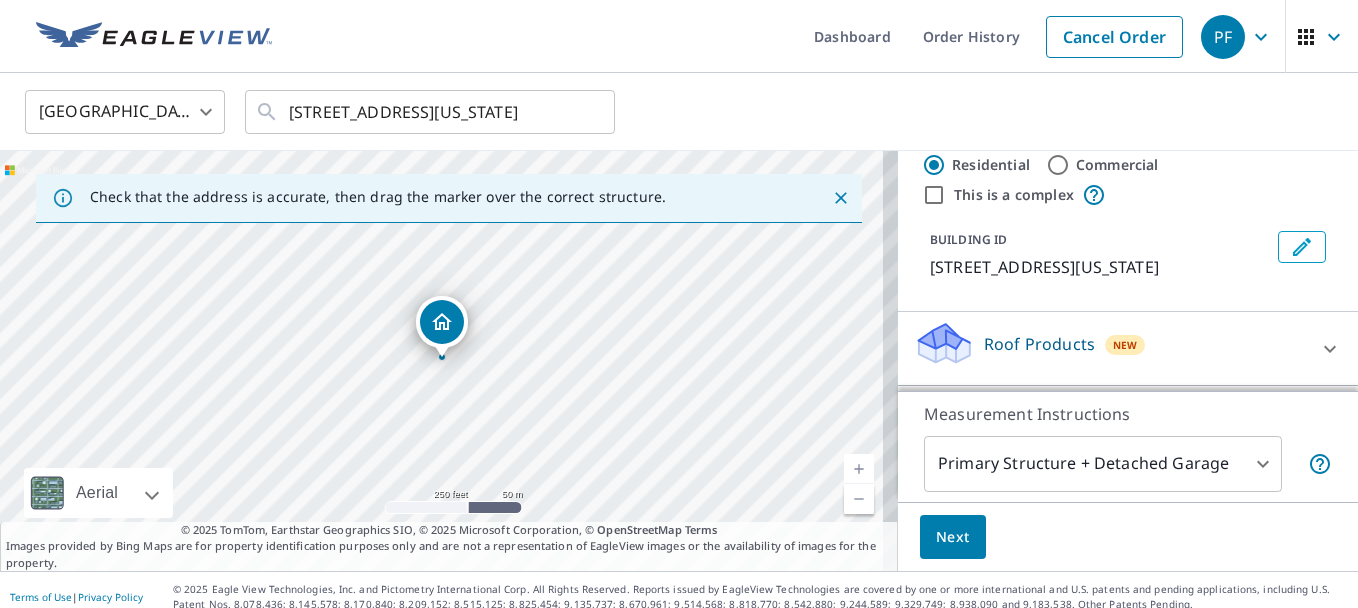 scroll, scrollTop: 0, scrollLeft: 0, axis: both 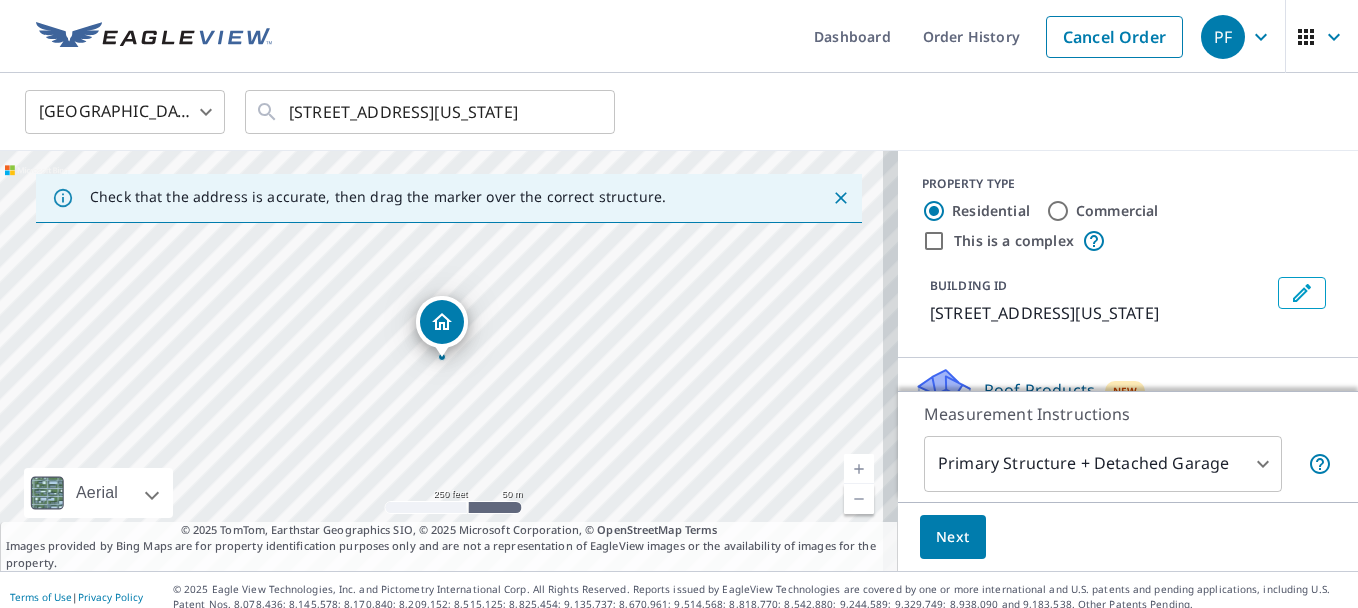 click on "Next" at bounding box center [953, 537] 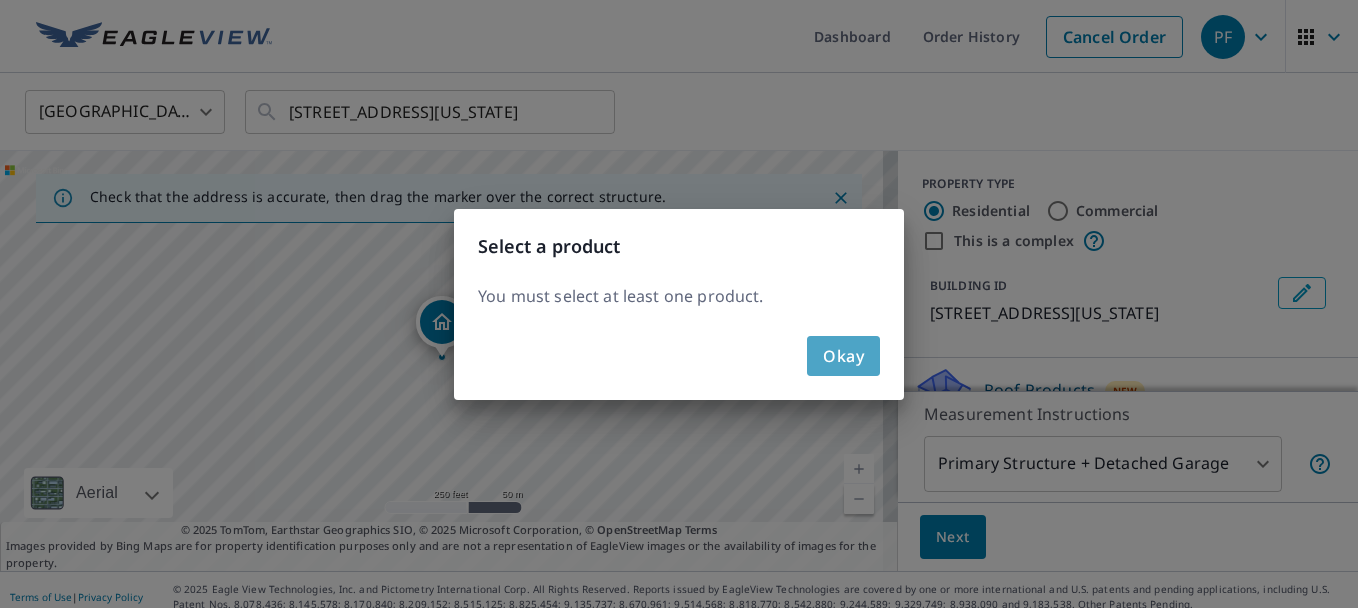 click on "Okay" at bounding box center [843, 356] 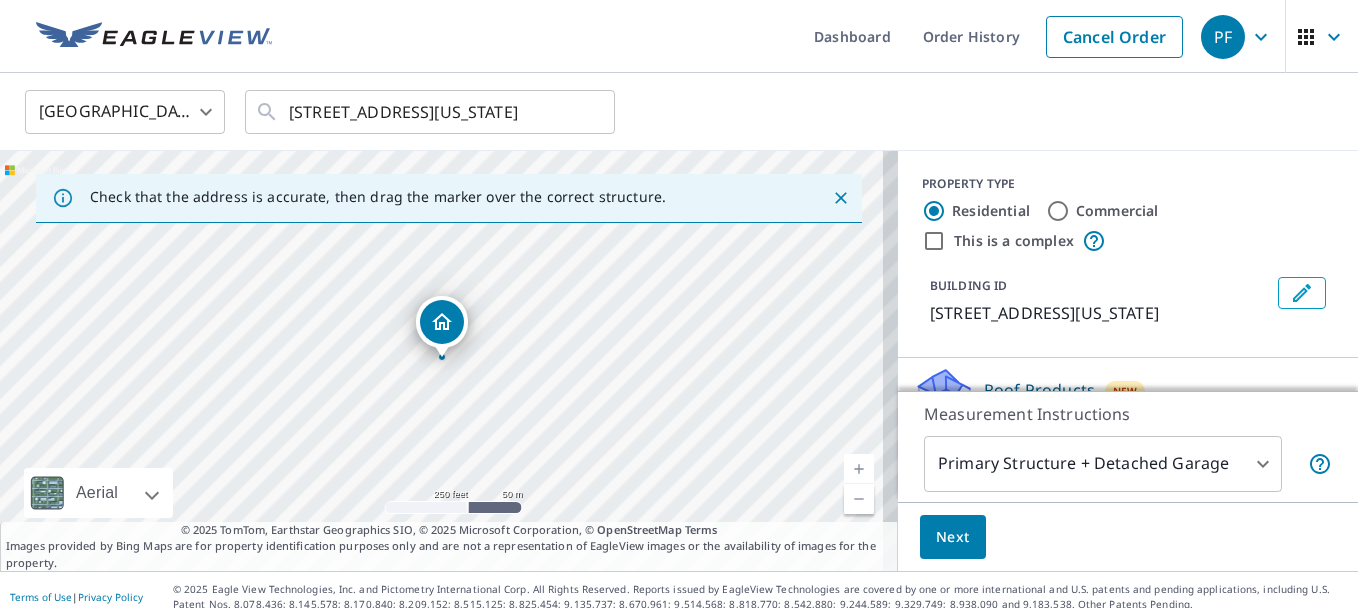 click on "[STREET_ADDRESS][US_STATE]" at bounding box center (1100, 313) 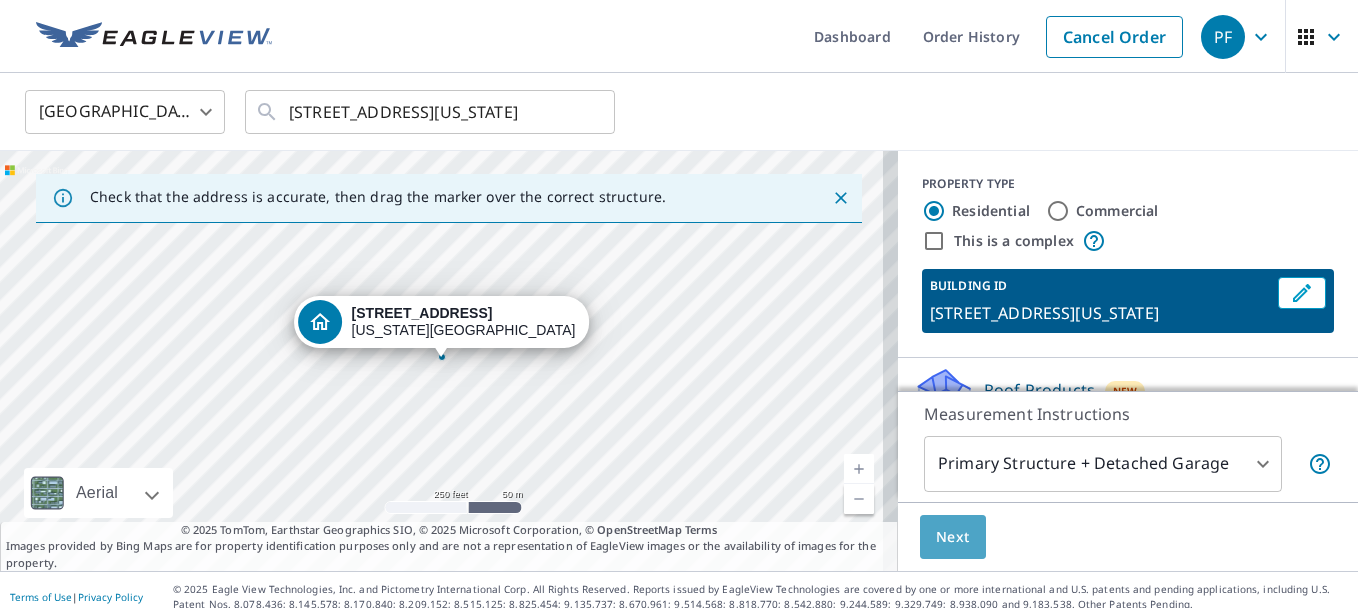 click on "Next" at bounding box center (953, 537) 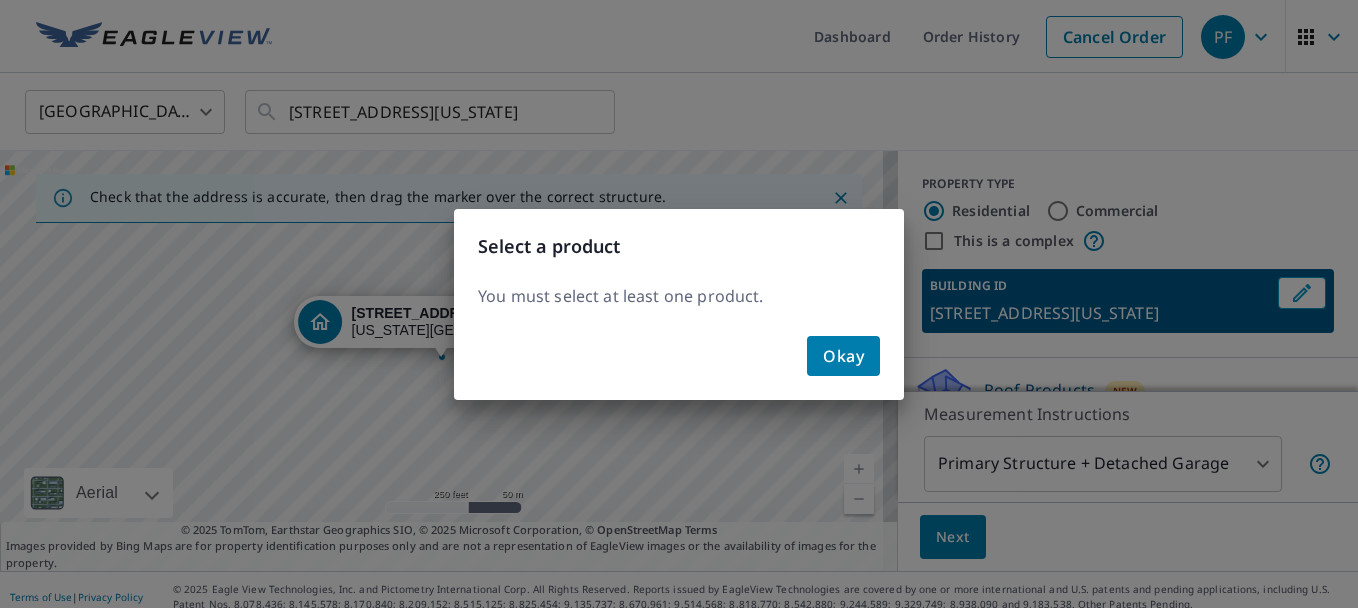 click on "Okay" at bounding box center (843, 356) 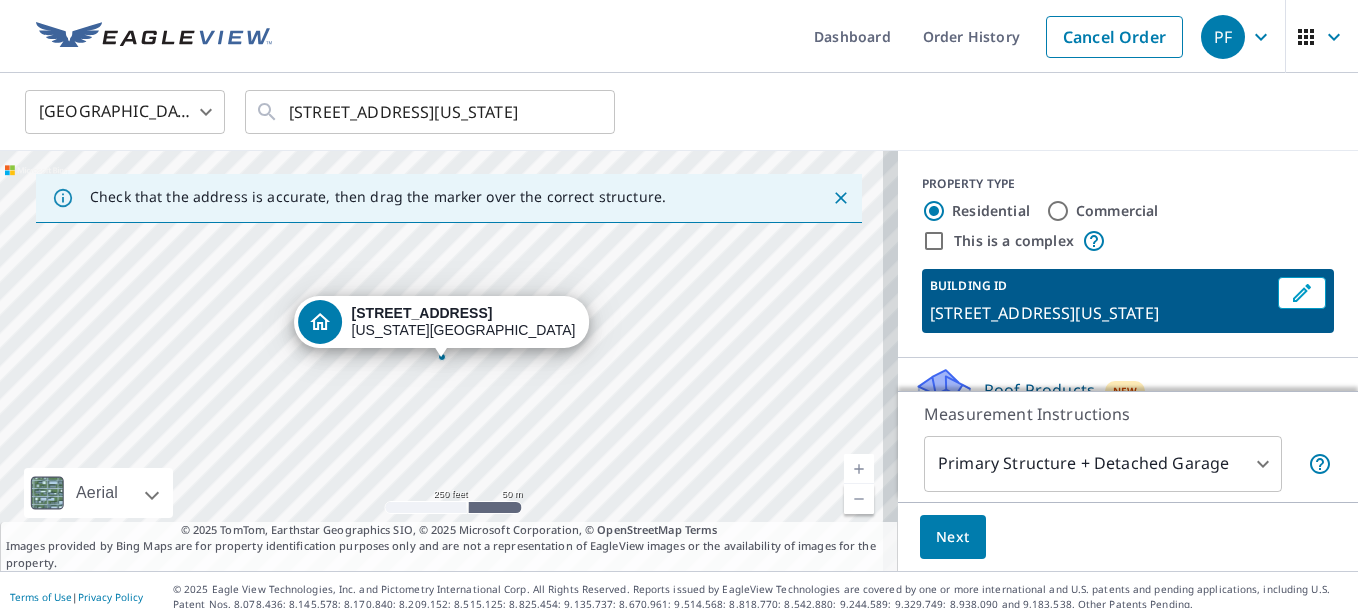 click on "This is a complex" at bounding box center [934, 241] 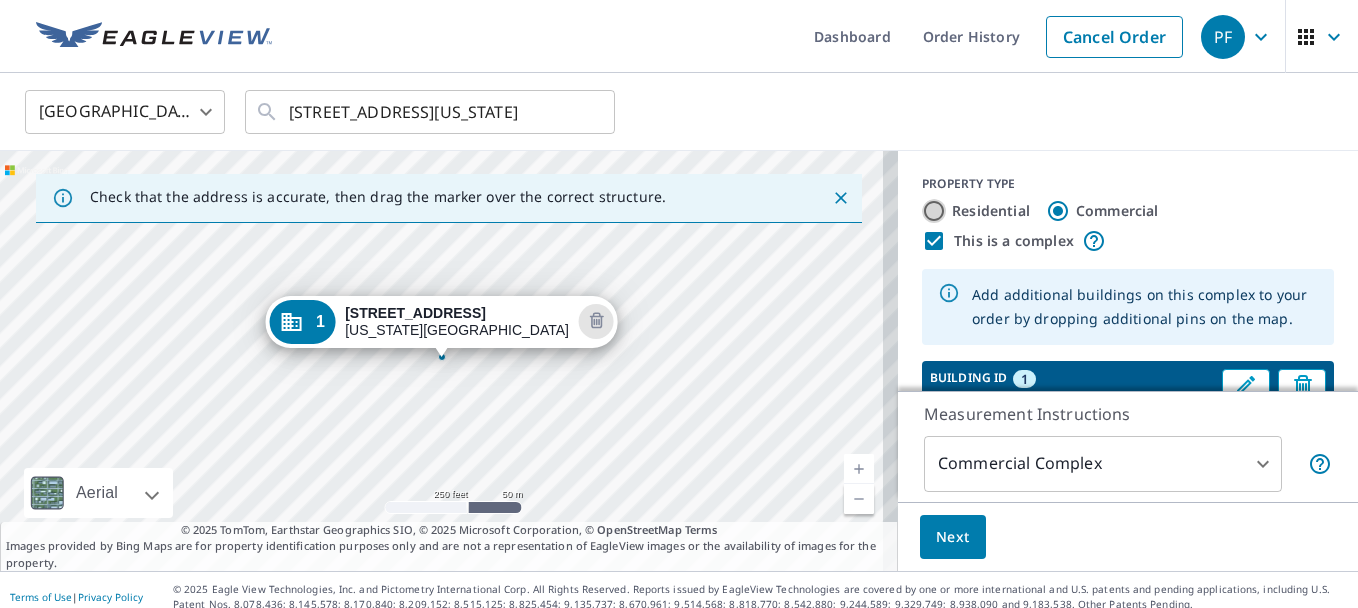 click on "Residential" at bounding box center [934, 211] 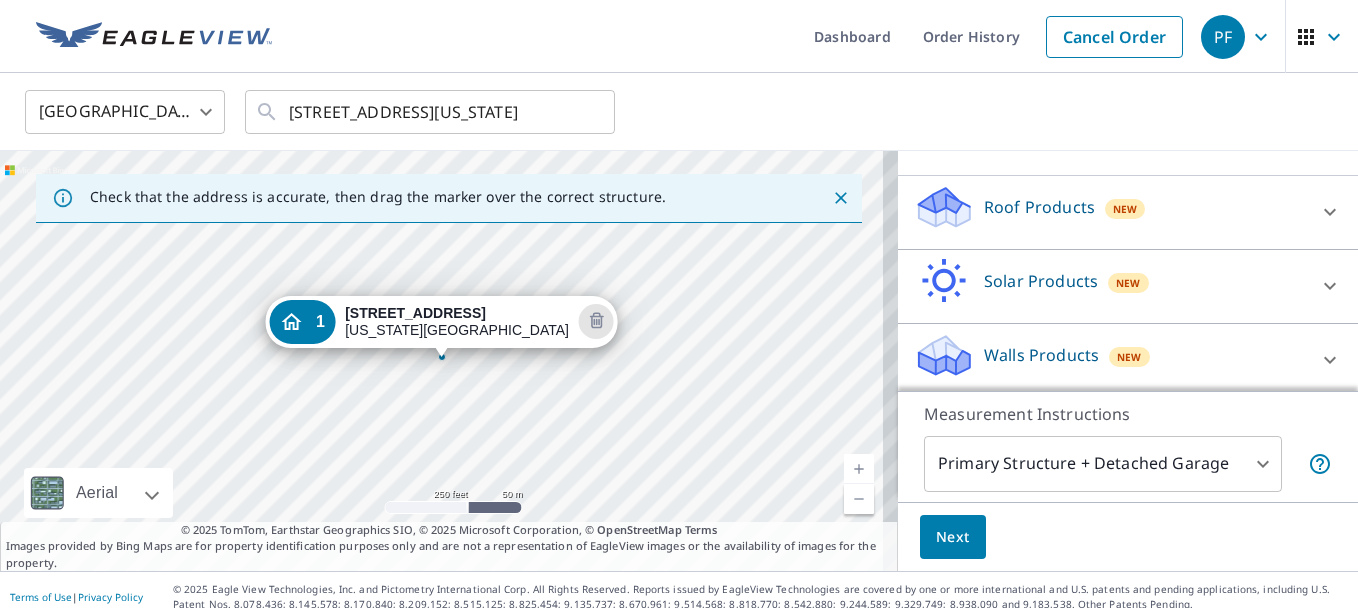 scroll, scrollTop: 300, scrollLeft: 0, axis: vertical 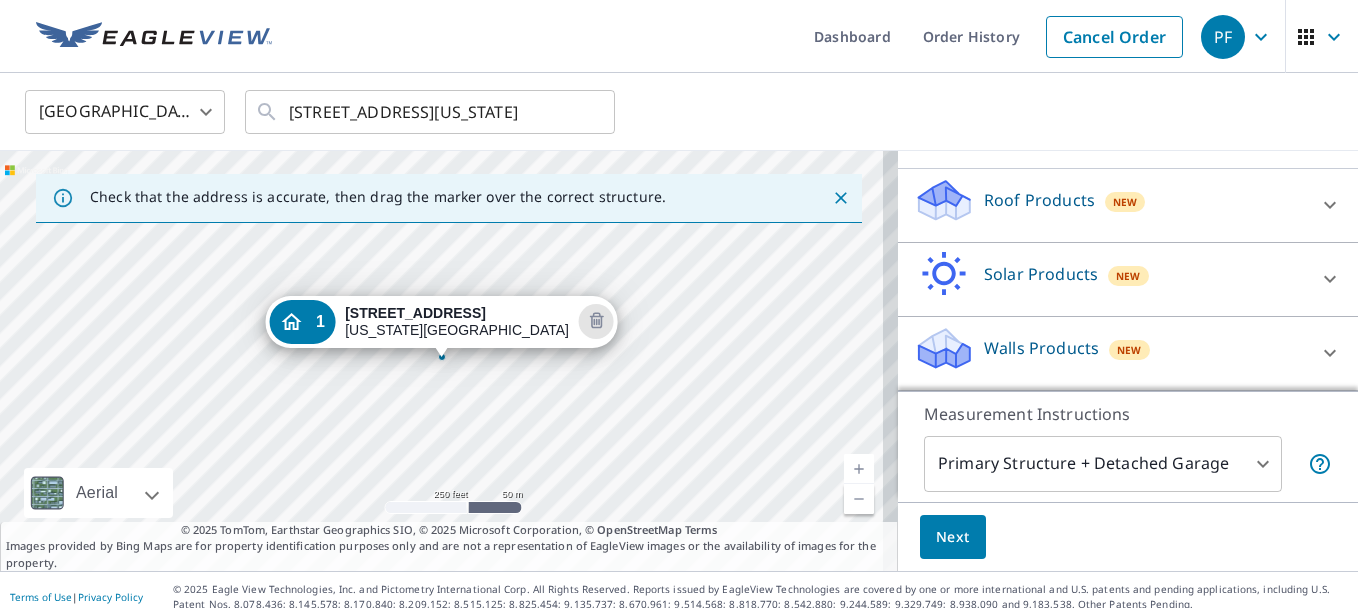 click 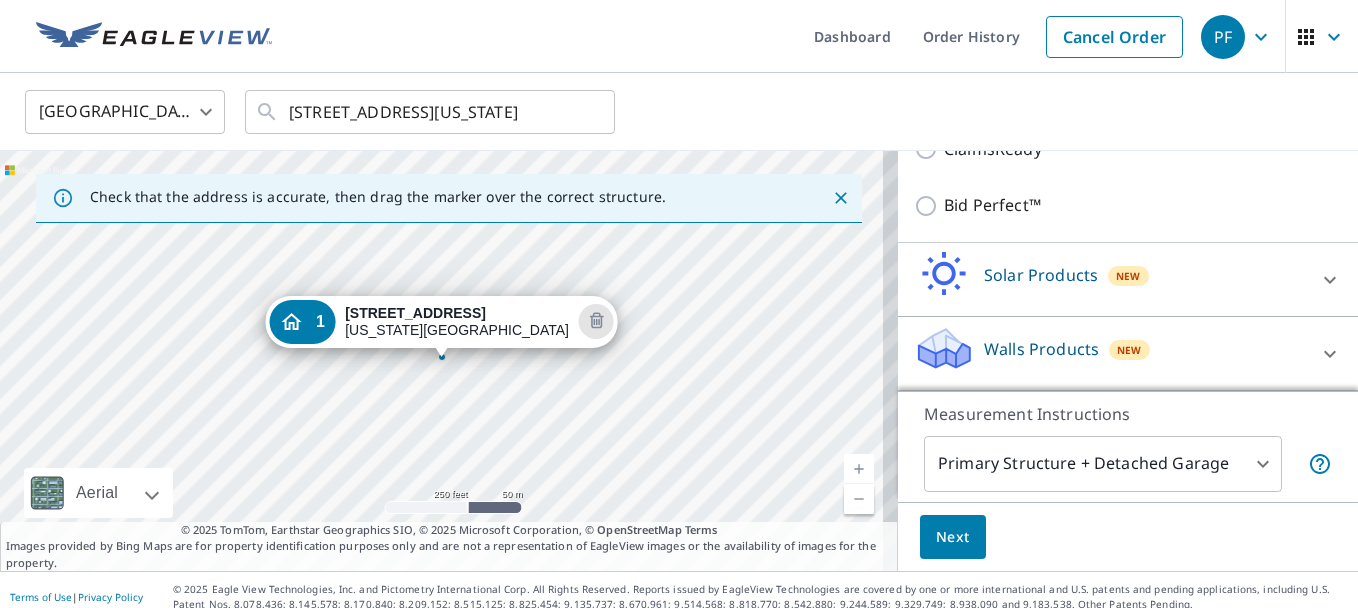 scroll, scrollTop: 419, scrollLeft: 0, axis: vertical 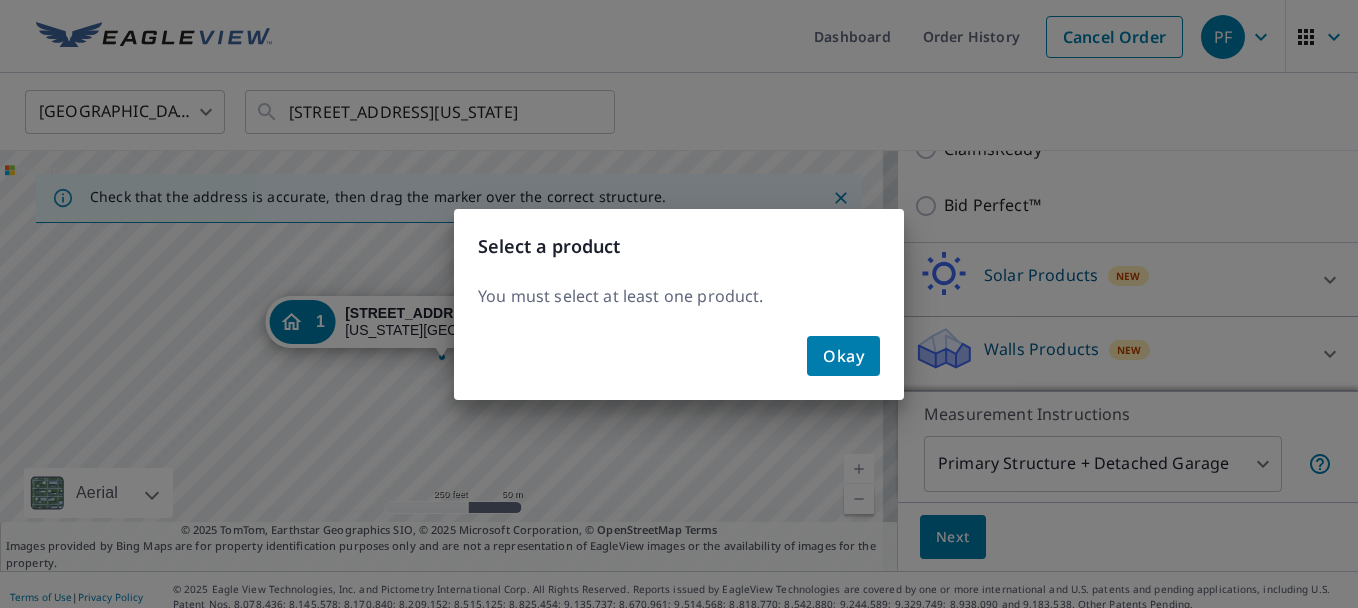 click on "Okay" at bounding box center [843, 356] 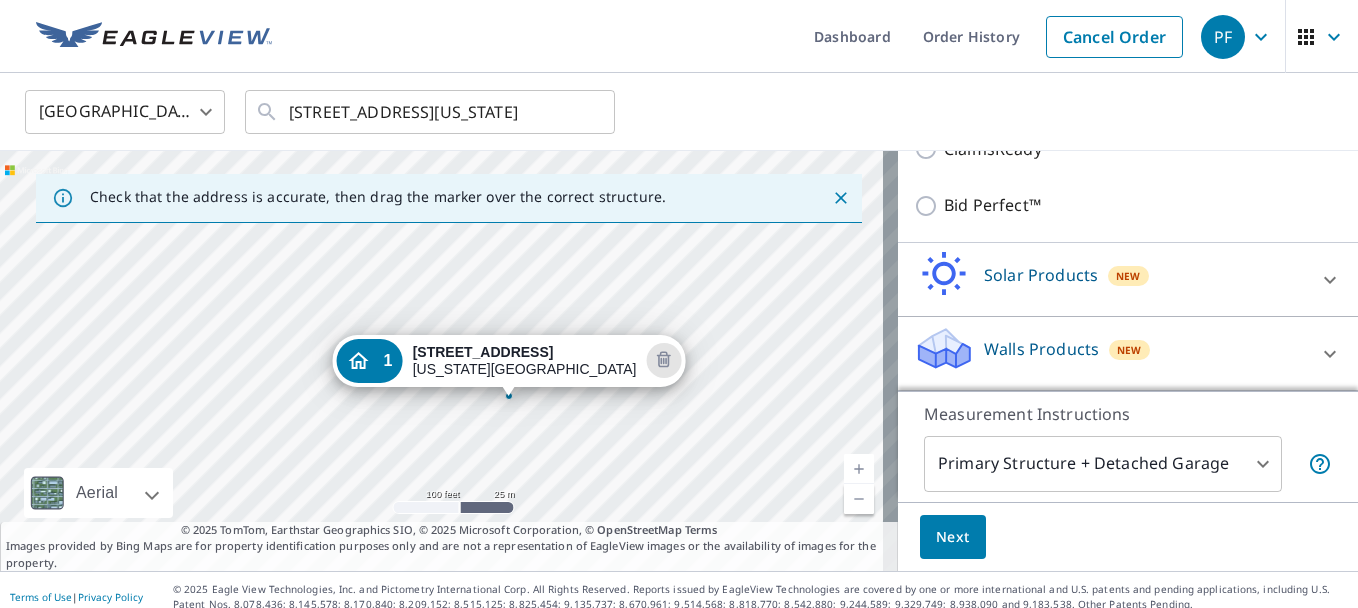 click on "[STREET_ADDRESS][US_STATE]" at bounding box center [525, 361] 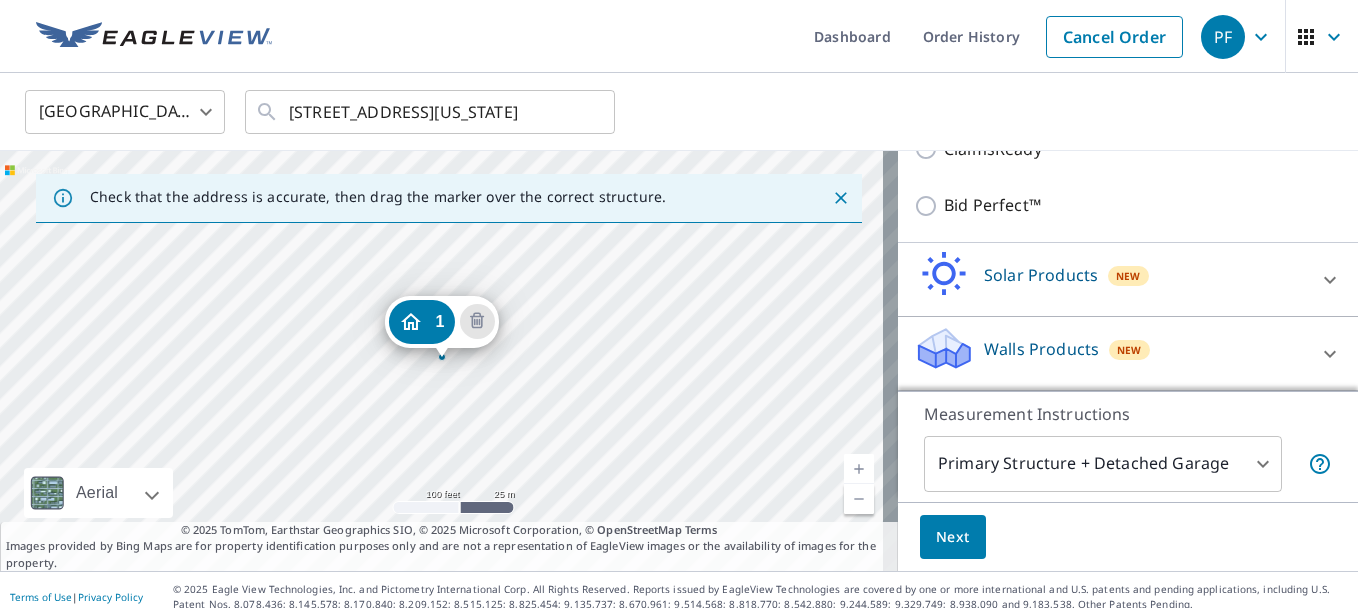 click at bounding box center [442, 357] 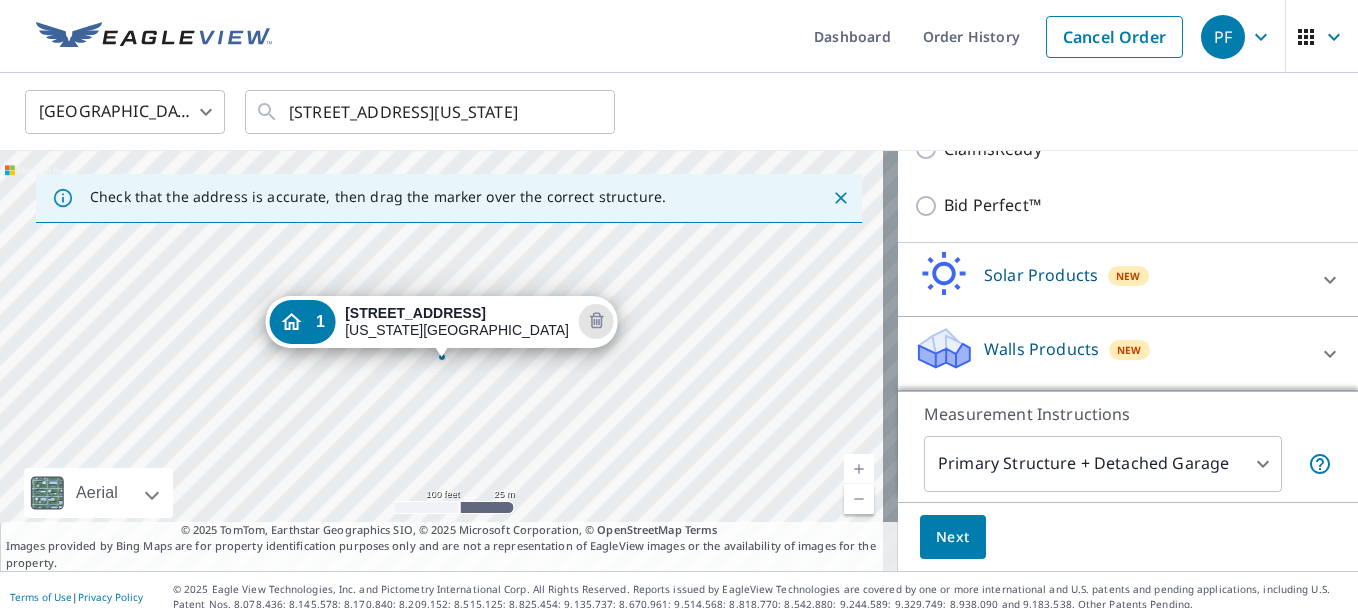 click on "Next" at bounding box center [953, 537] 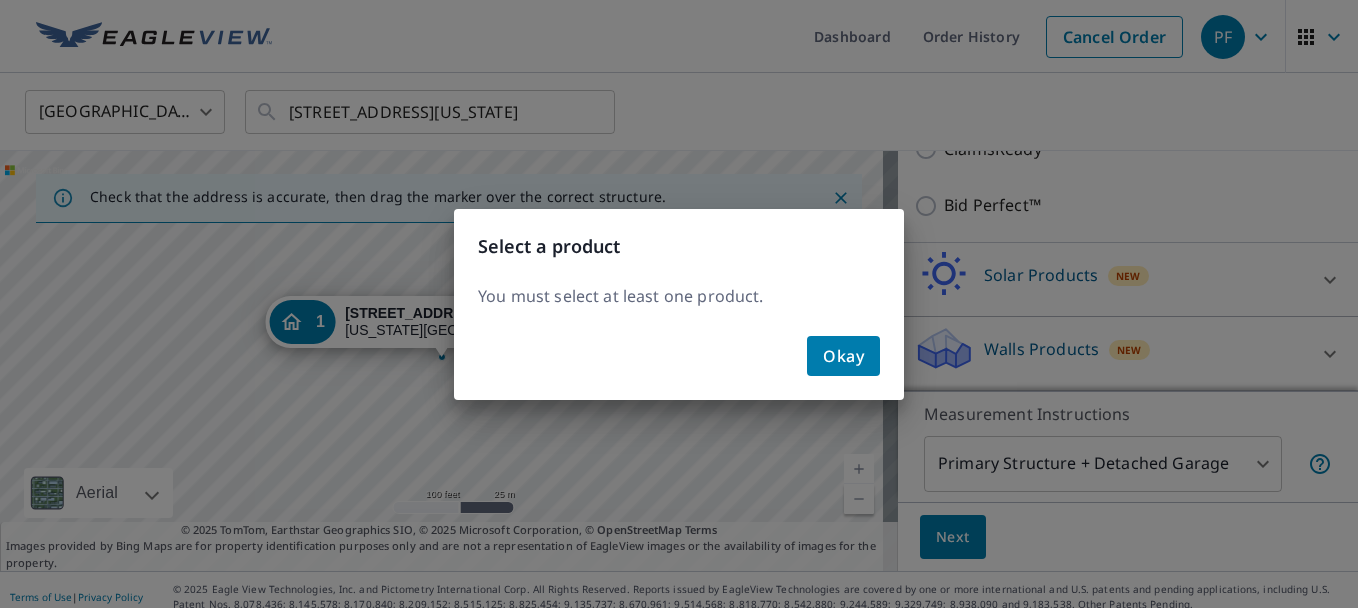 click on "Okay" at bounding box center (843, 356) 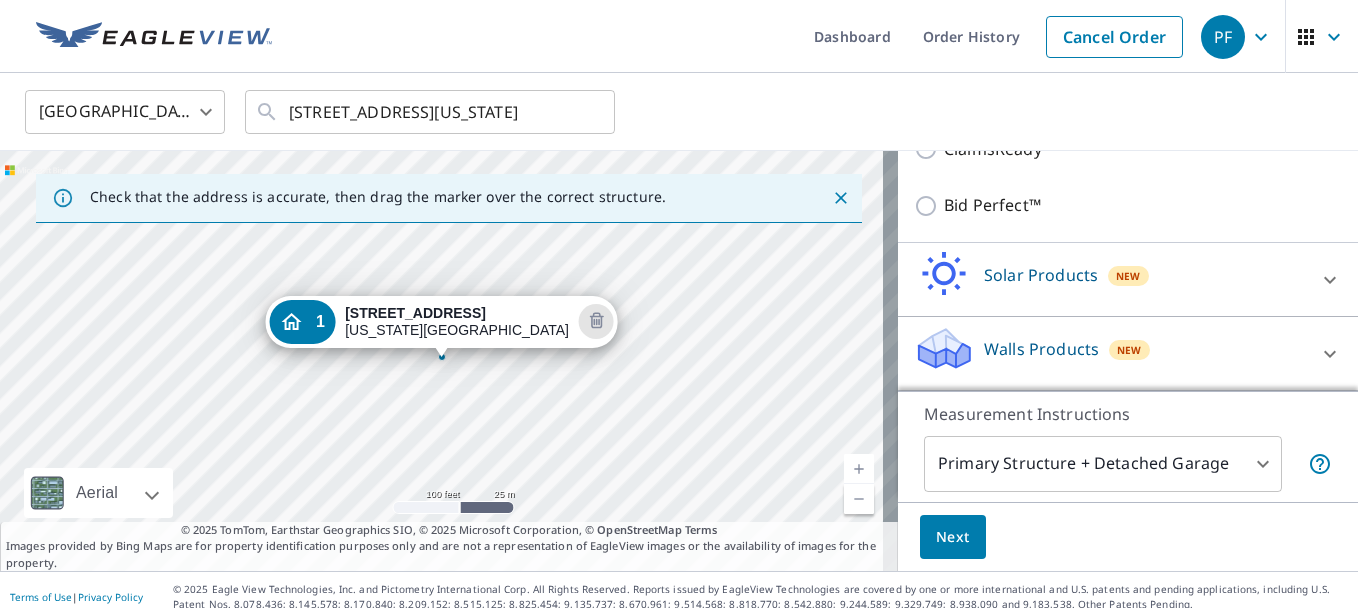 click on "PF PF
Dashboard Order History Cancel Order PF United States US ​ 13 2ND ST, COLORADO SPRINGS, CO, 80906-3152 ​ Check that the address is accurate, then drag the marker over the correct structure. 1 13 2nd St Colorado Springs, CO 80906 Aerial Road A standard road map Aerial A detailed look from above Labels Labels 100 feet 25 m © 2025 TomTom, © Vexcel Imaging, © 2025 Microsoft Corporation,  © OpenStreetMap Terms © 2025 TomTom, Earthstar Geographics SIO, © 2025 Microsoft Corporation, ©   OpenStreetMap   Terms Images provided by Bing Maps are for property identification purposes only and are not a representation of EagleView images or the availability of images for the property. PROPERTY TYPE Residential Commercial This is a complex Add additional buildings on this complex to your order by dropping additional pins on the map. BUILDING ID 1 13 2nd St, Colorado Springs, CO, 80906 Roof Products New ClaimsReady™ Bid Perfect™ Solar Products New TrueDesign for Sales TrueDesign for Planning New 1" at bounding box center (679, 304) 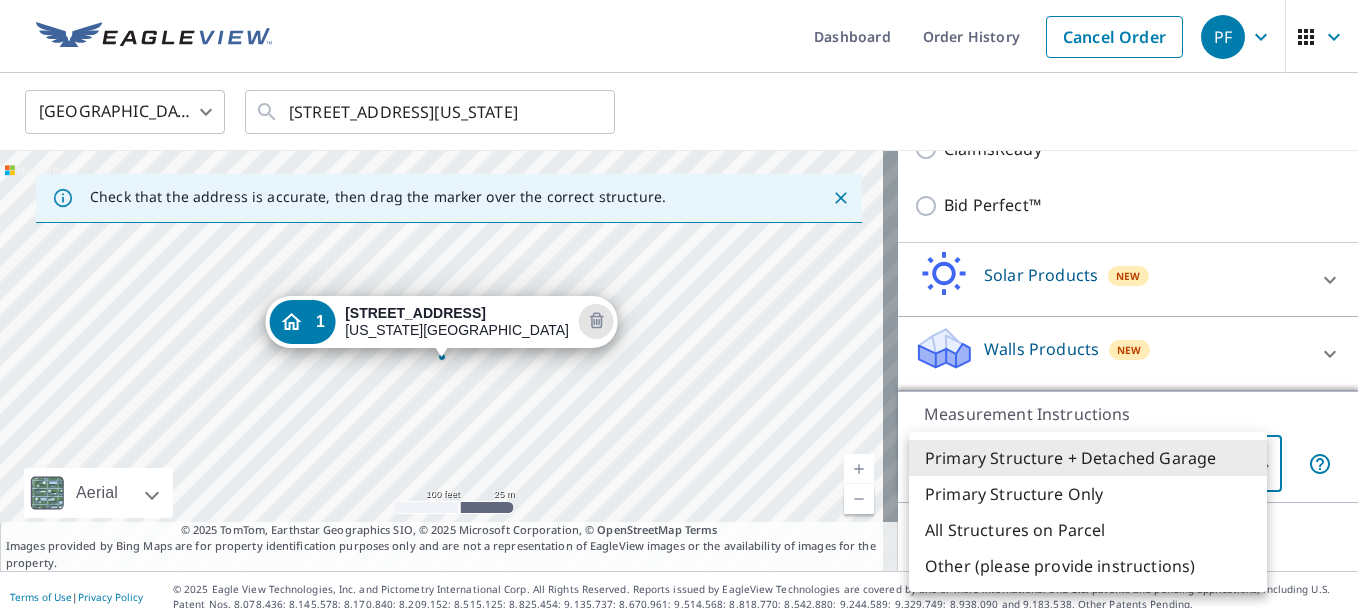 click on "All Structures on Parcel" at bounding box center [1088, 530] 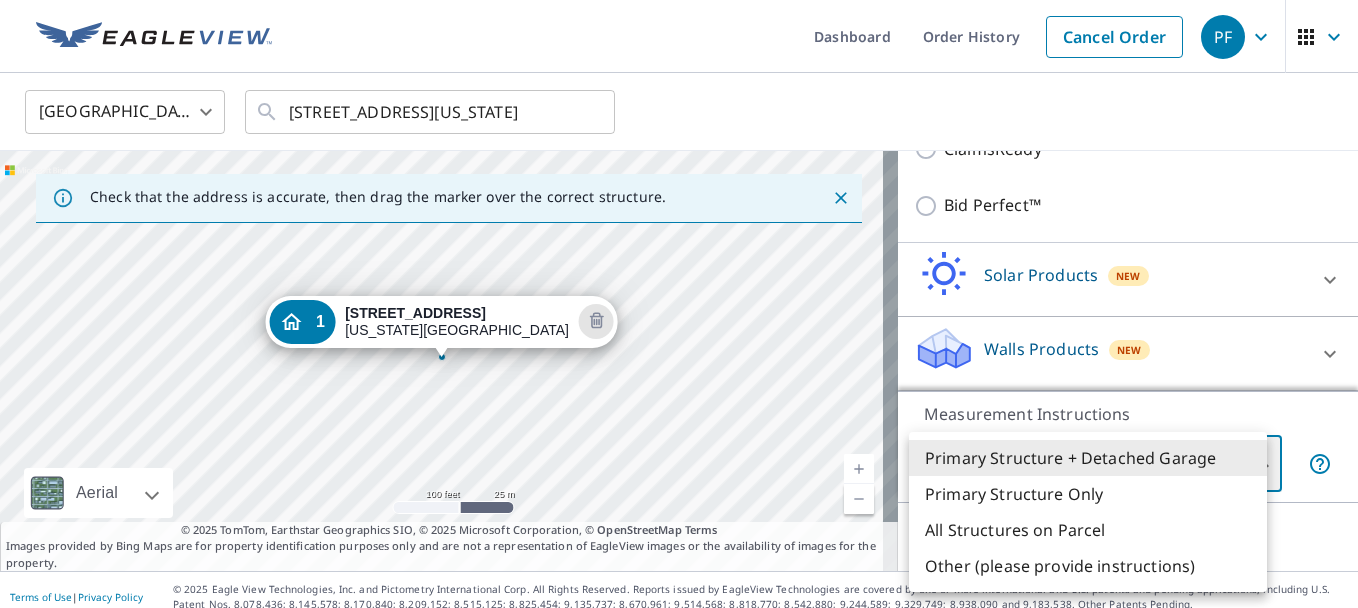type on "3" 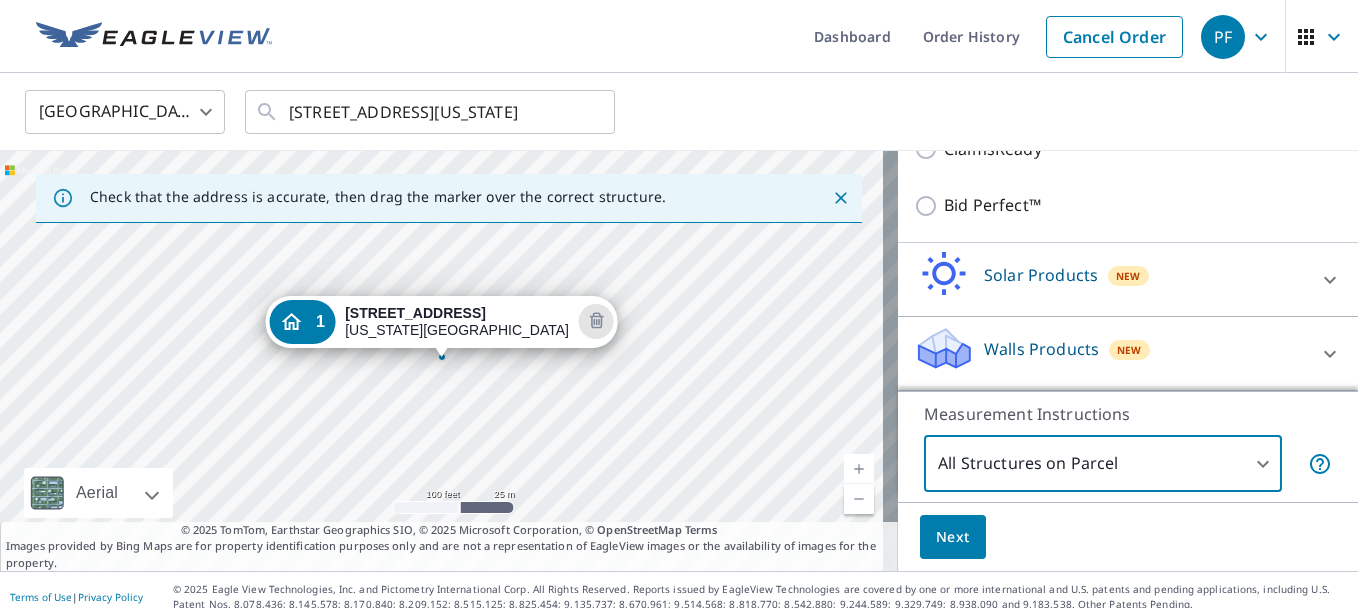 click on "Next" at bounding box center [953, 537] 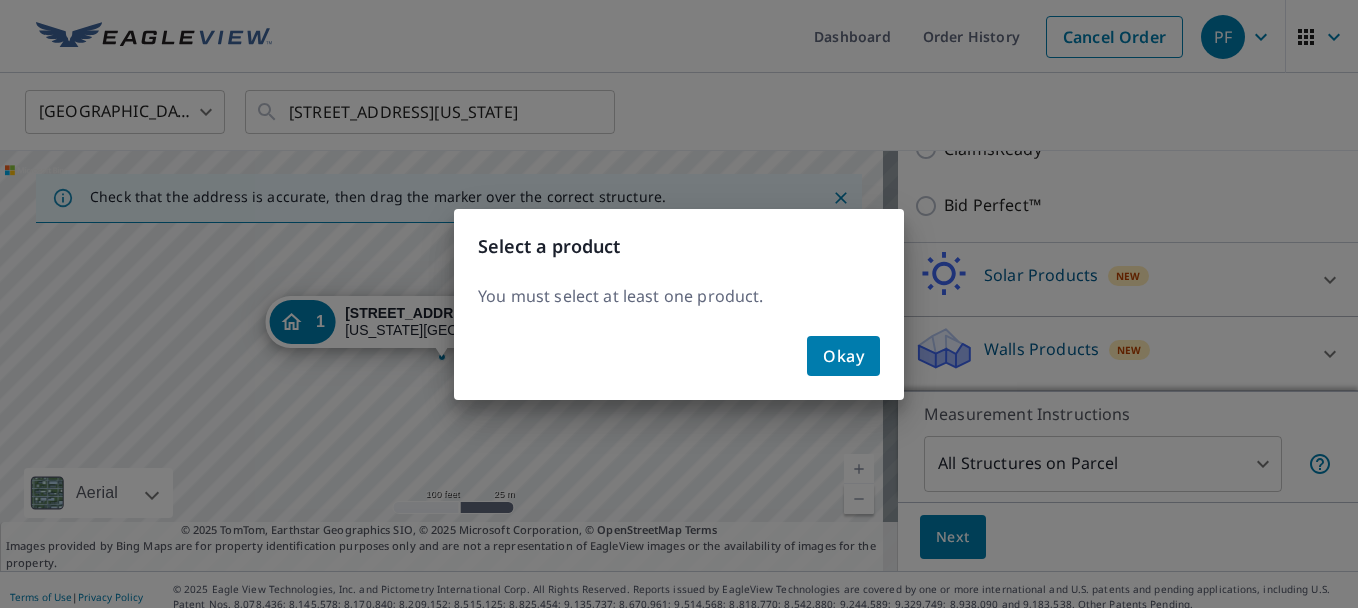 click on "Okay" at bounding box center (843, 356) 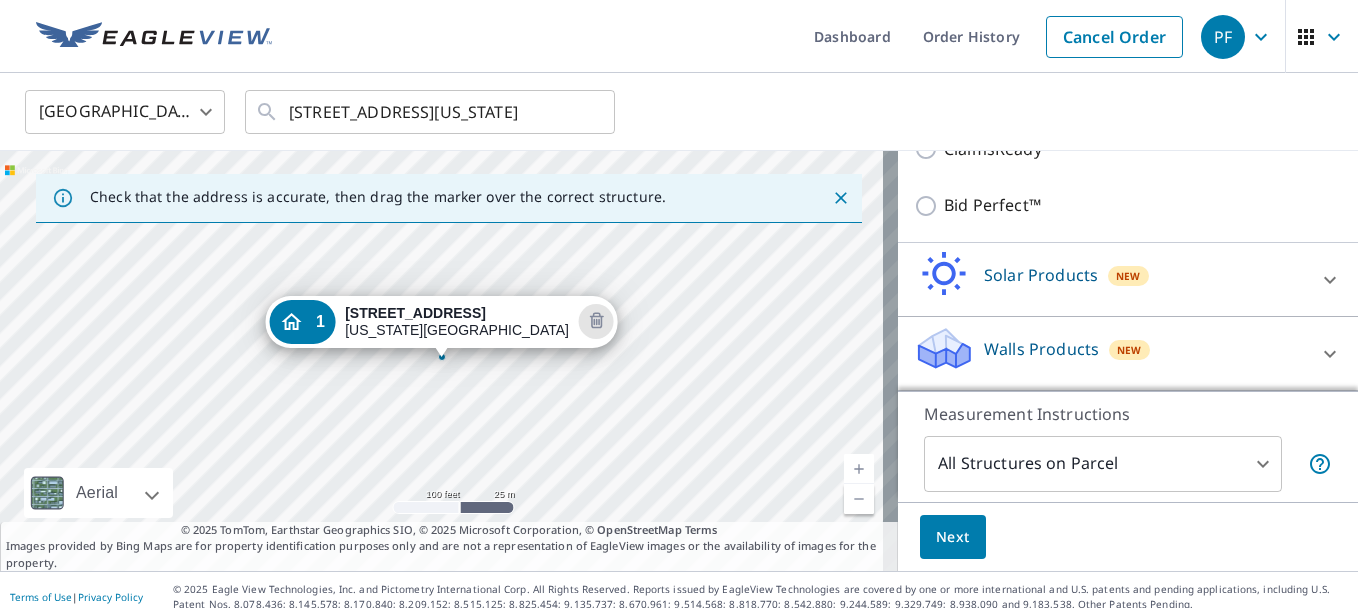 scroll, scrollTop: 419, scrollLeft: 0, axis: vertical 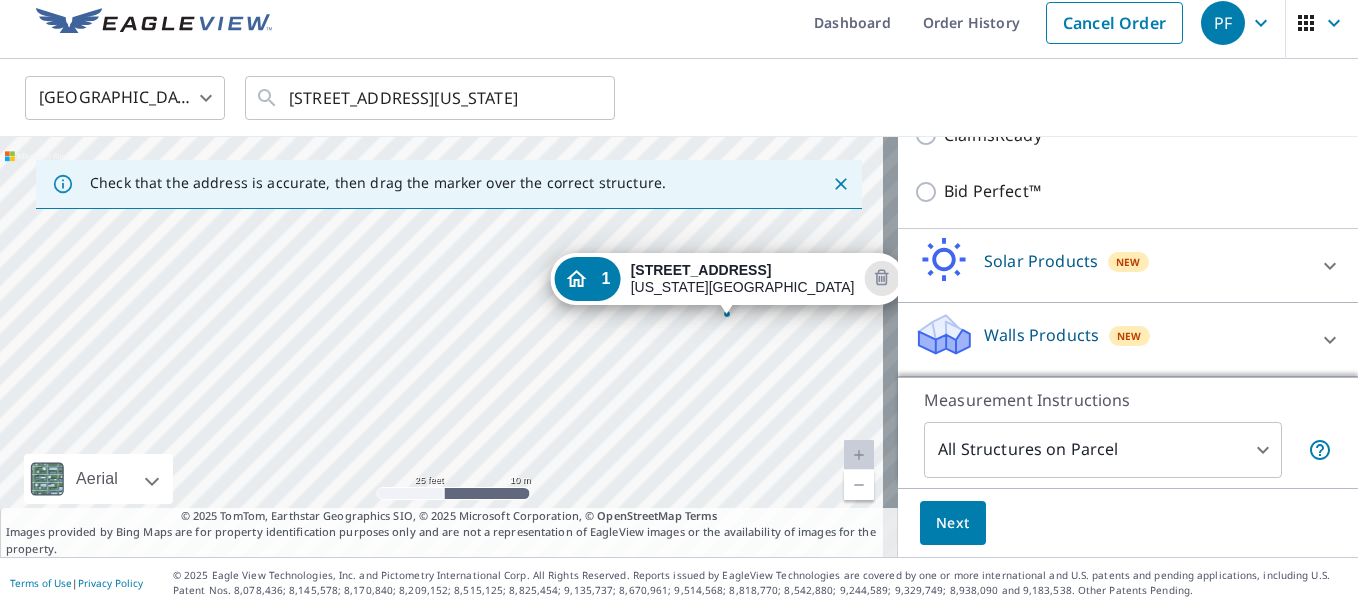 drag, startPoint x: 736, startPoint y: 304, endPoint x: 725, endPoint y: 305, distance: 11.045361 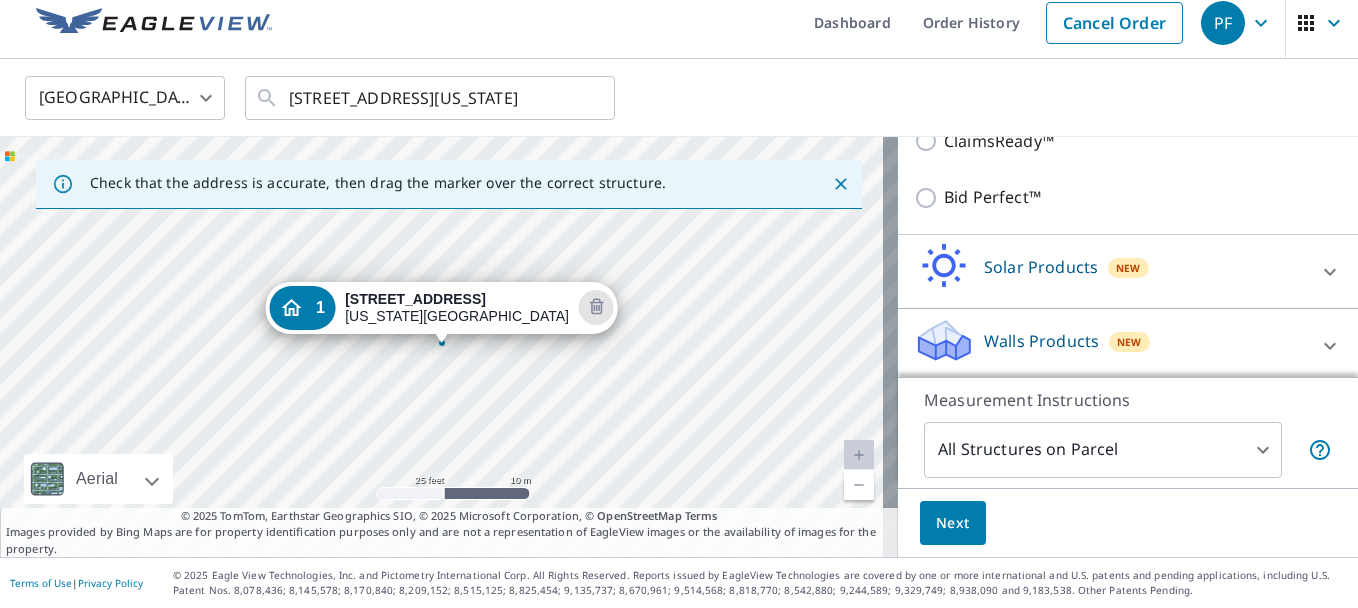 scroll, scrollTop: 419, scrollLeft: 0, axis: vertical 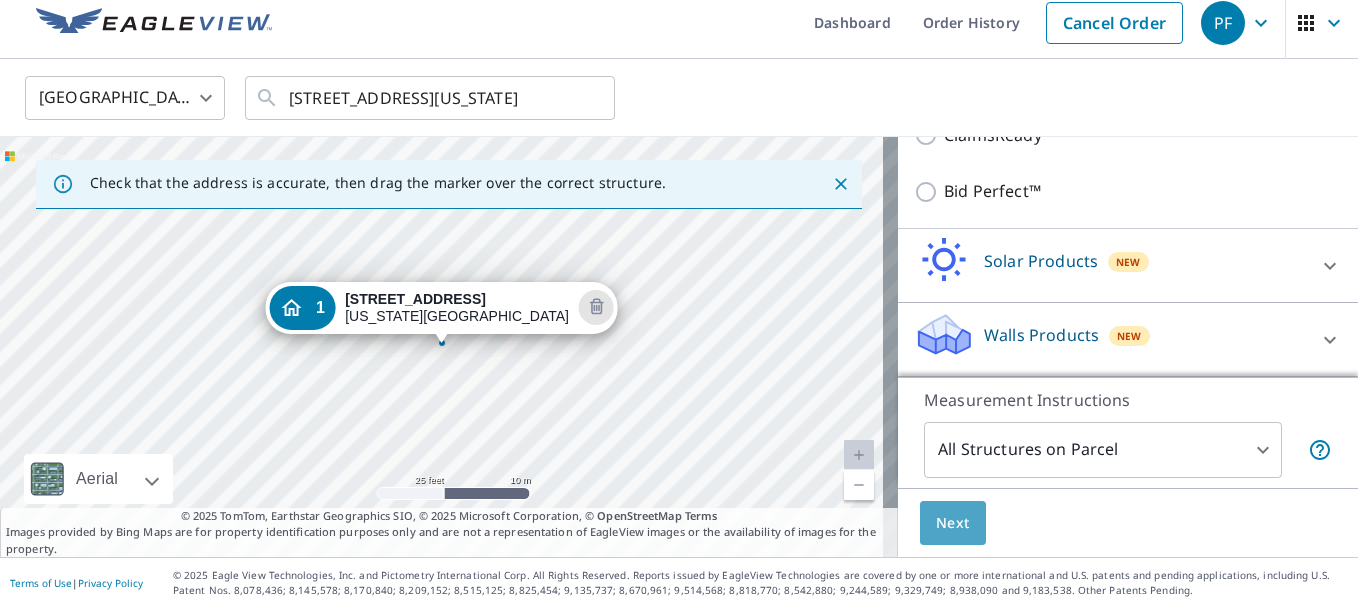 click on "Next" at bounding box center [953, 523] 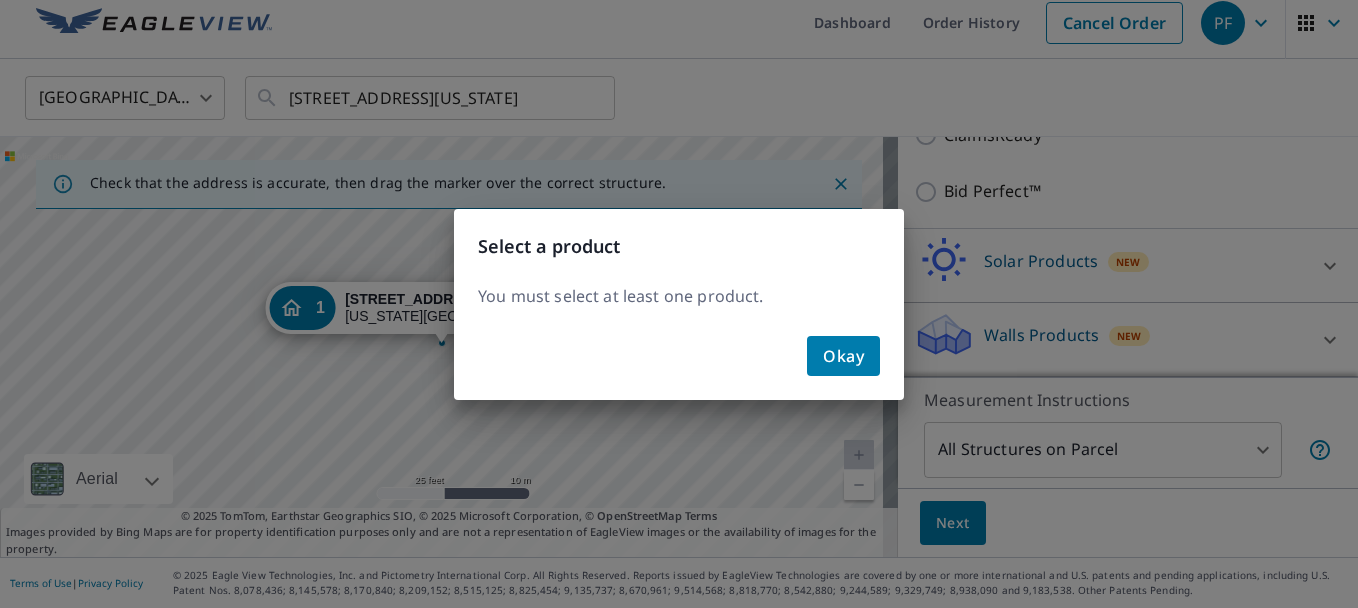 click on "Okay" 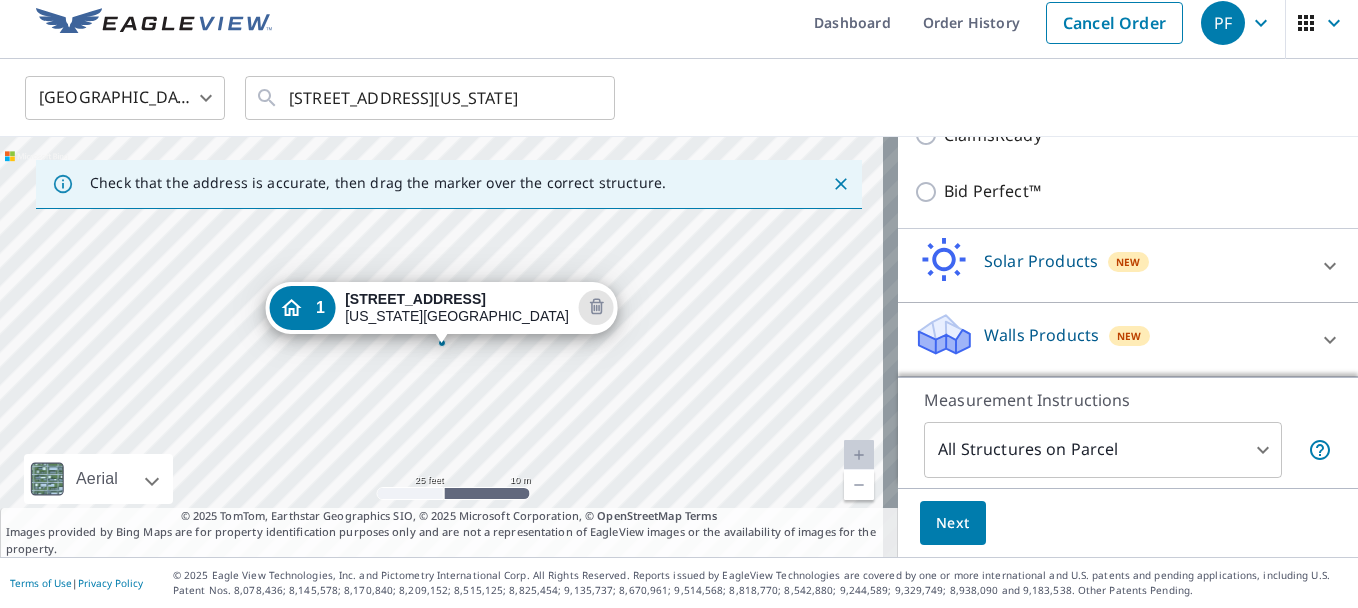scroll, scrollTop: 419, scrollLeft: 0, axis: vertical 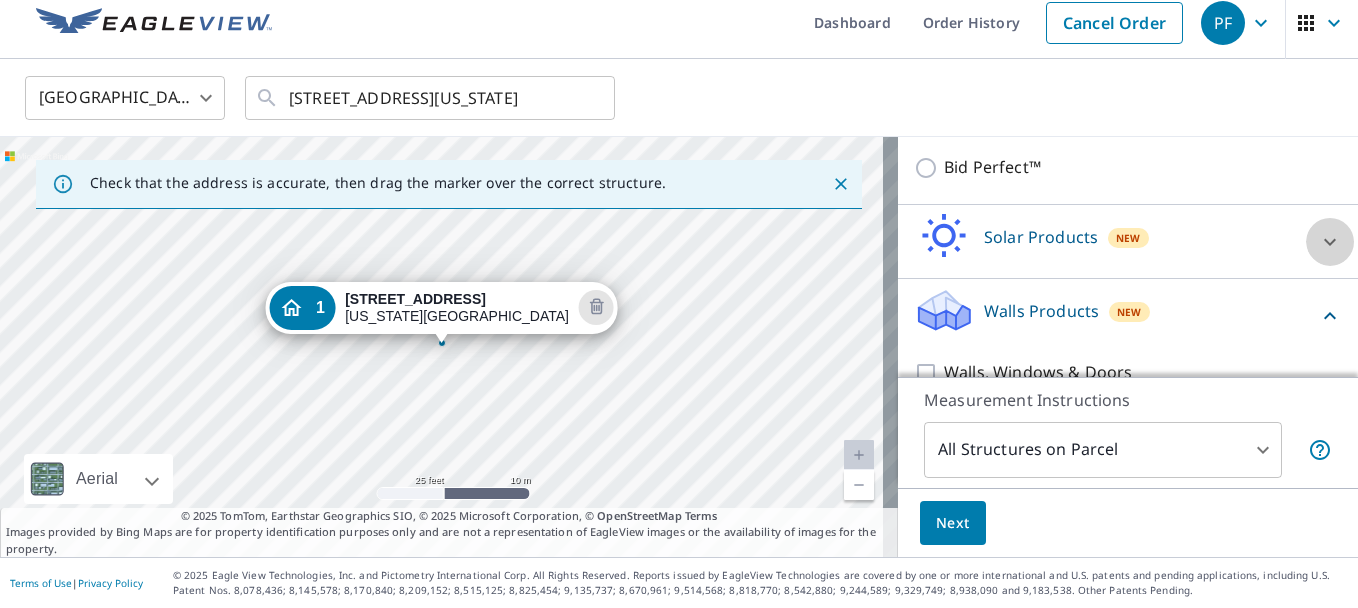 click 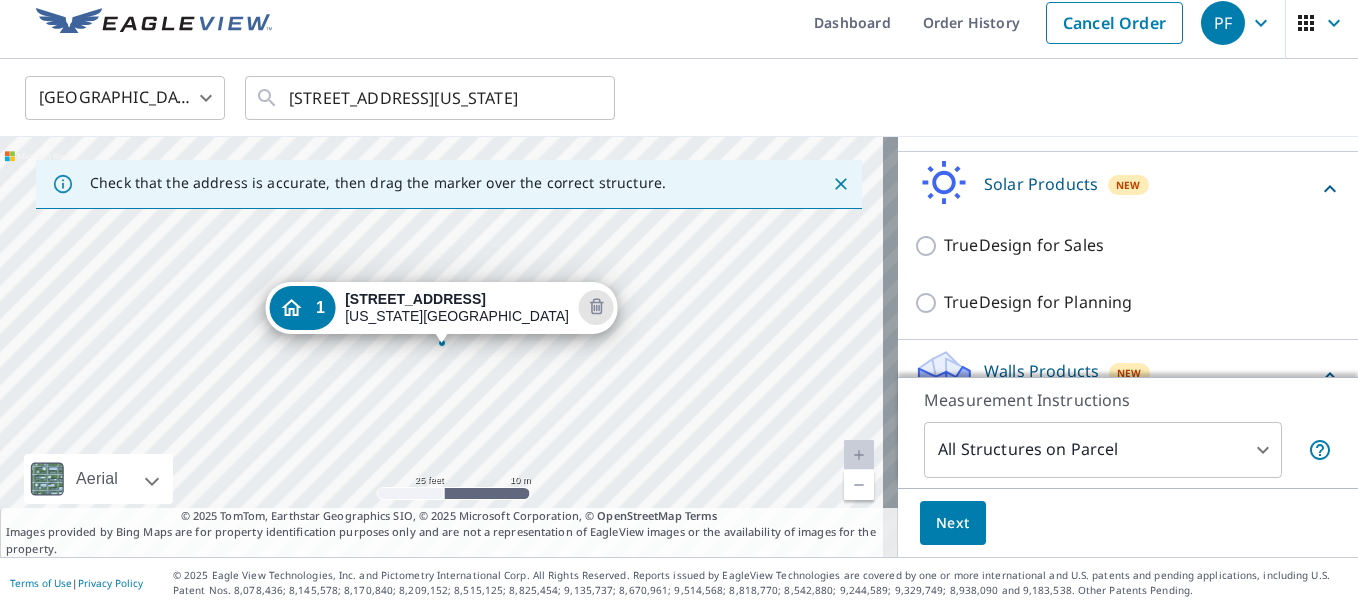 scroll, scrollTop: 519, scrollLeft: 0, axis: vertical 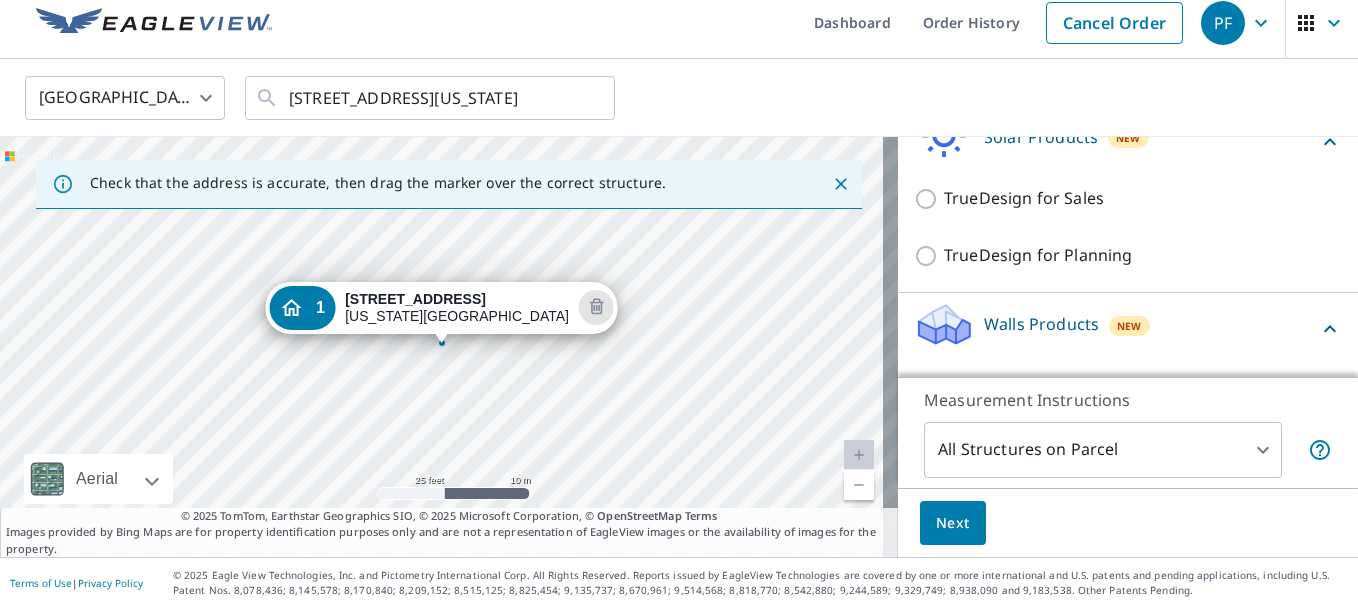 click 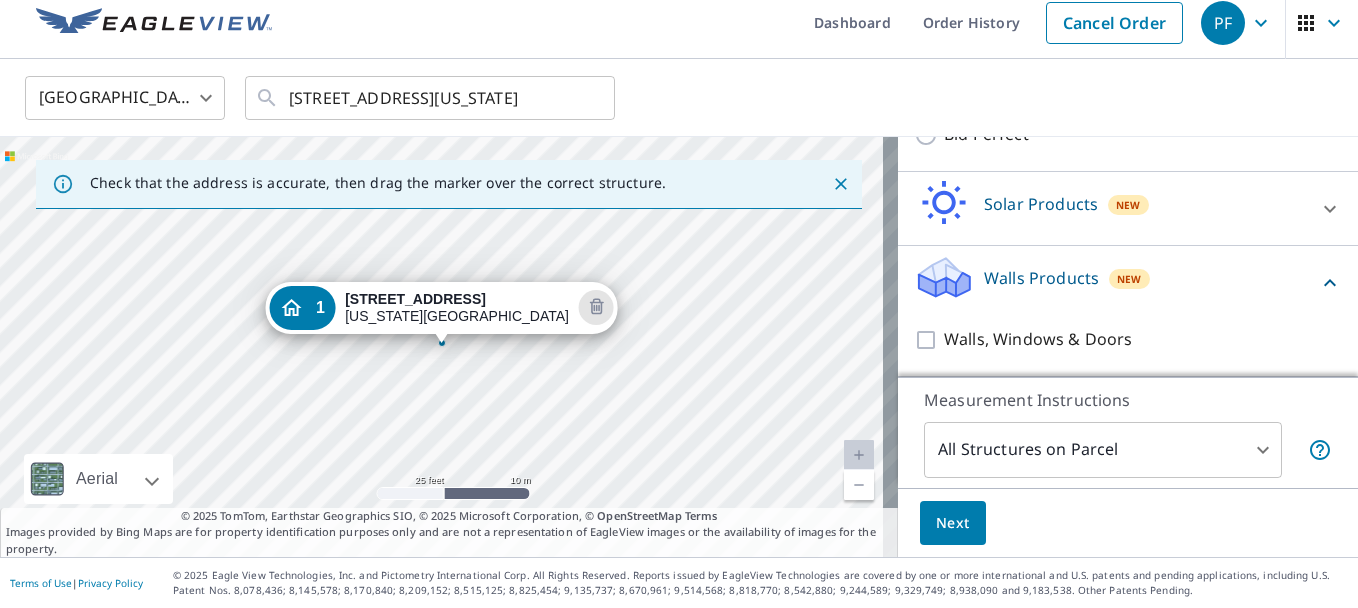 scroll, scrollTop: 476, scrollLeft: 0, axis: vertical 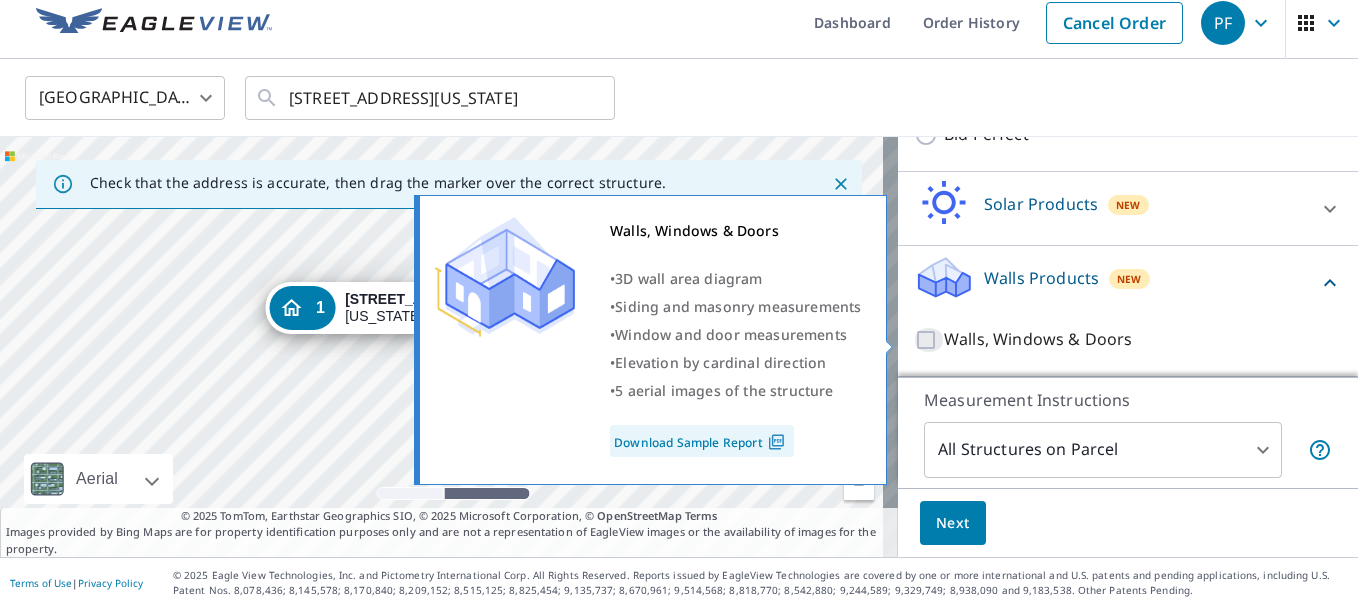 click on "Walls, Windows & Doors" at bounding box center (929, 340) 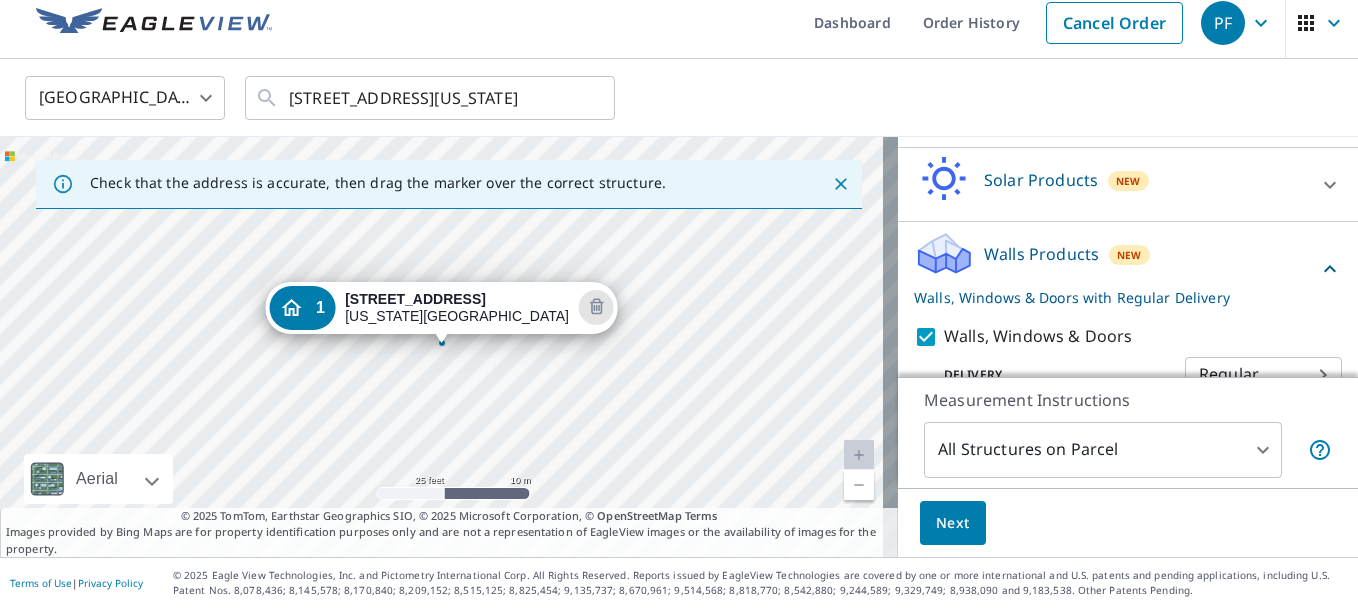click on "Next" at bounding box center (953, 523) 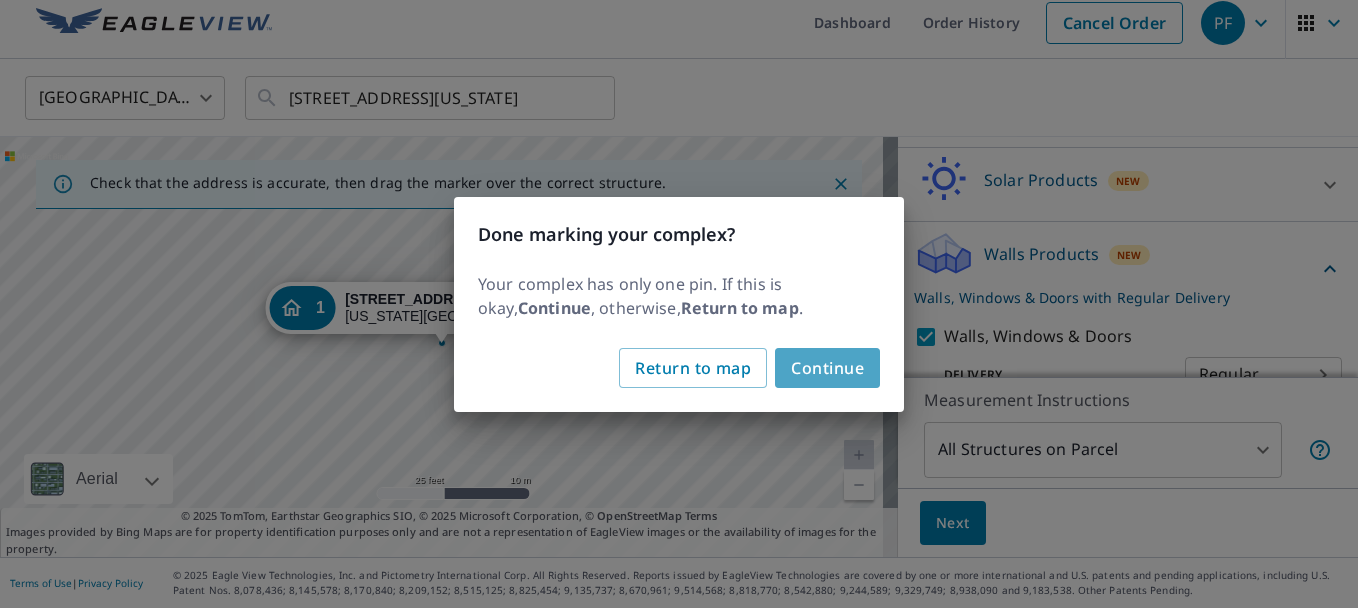 click on "Continue" at bounding box center (827, 368) 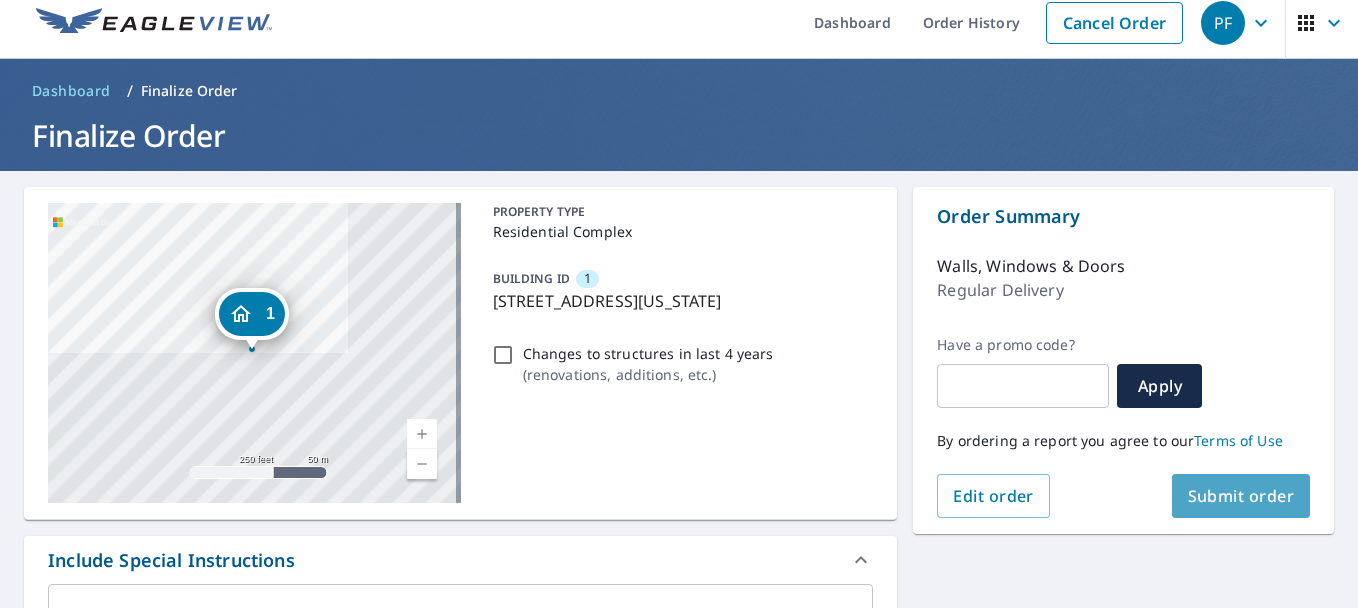 click on "Submit order" at bounding box center (1241, 496) 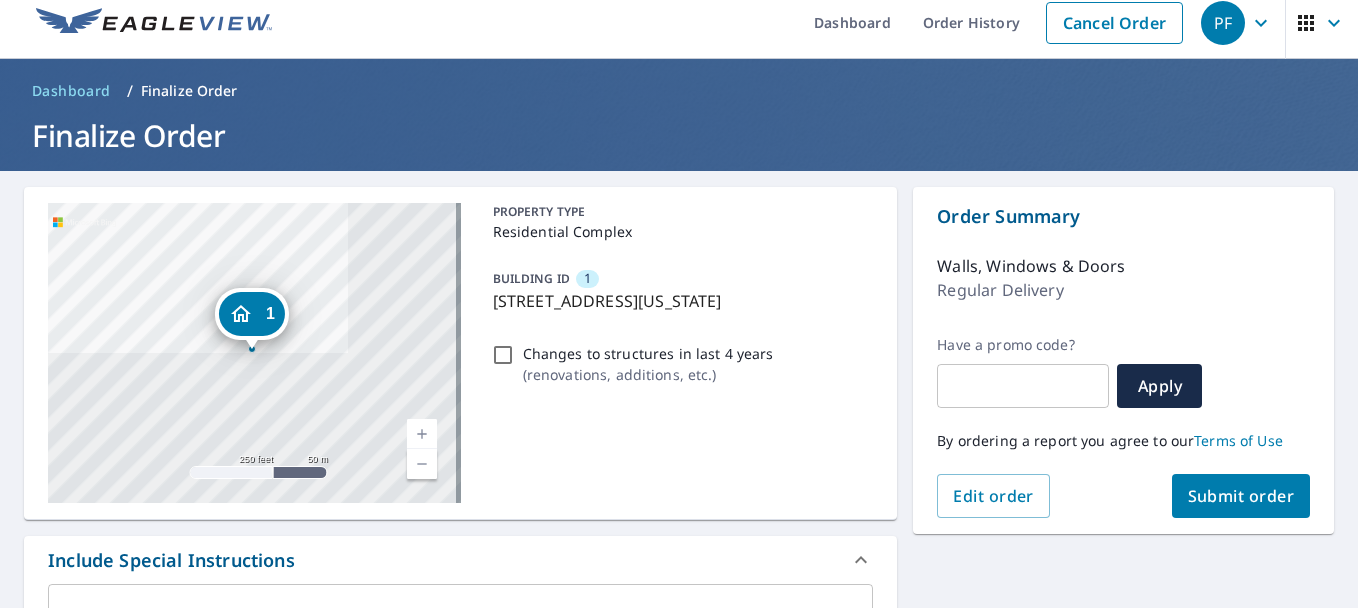 click at bounding box center [1023, 386] 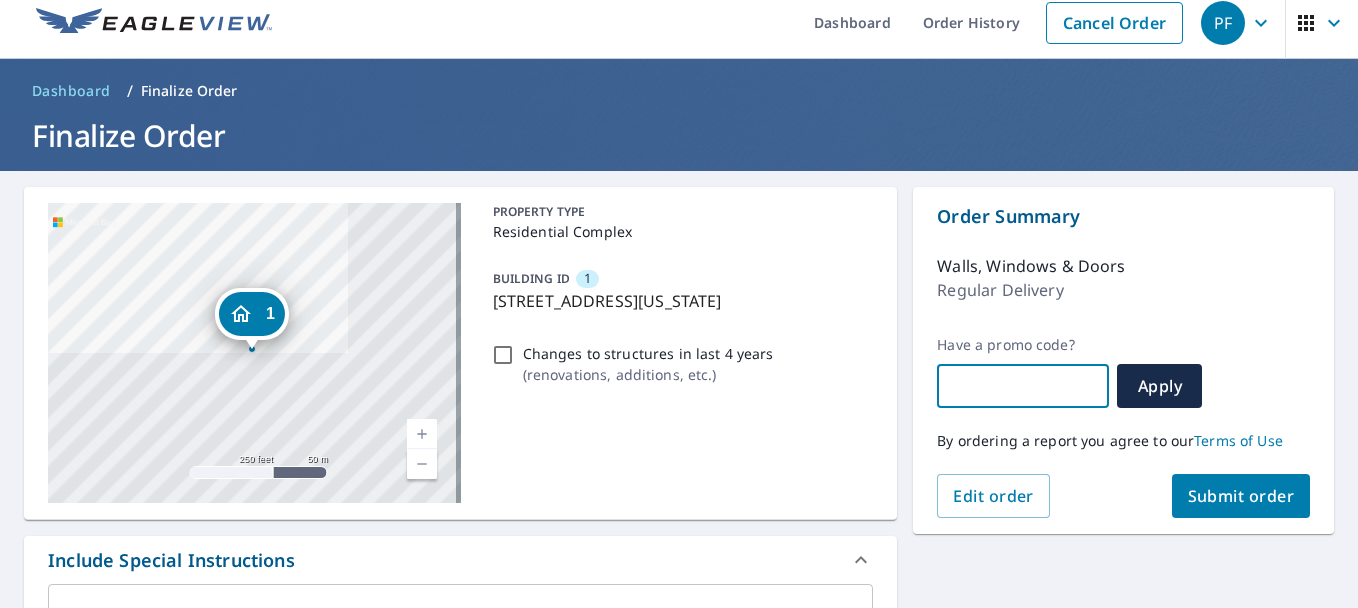 click on "Submit order" at bounding box center [1241, 496] 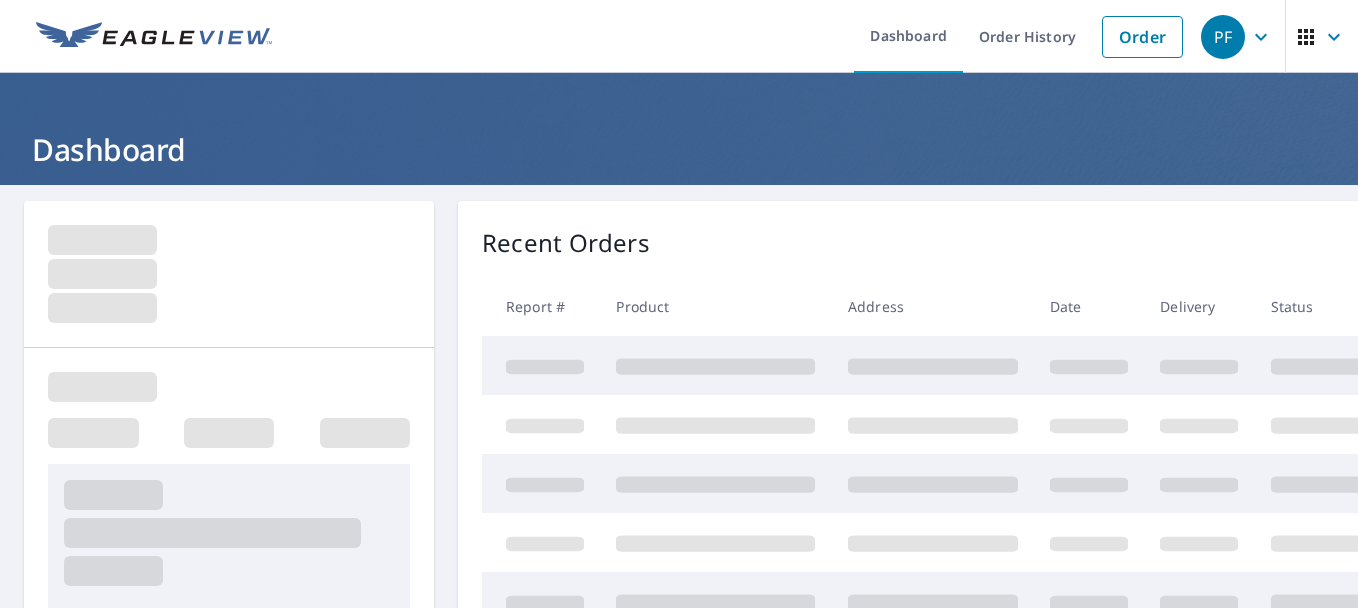 scroll, scrollTop: 0, scrollLeft: 0, axis: both 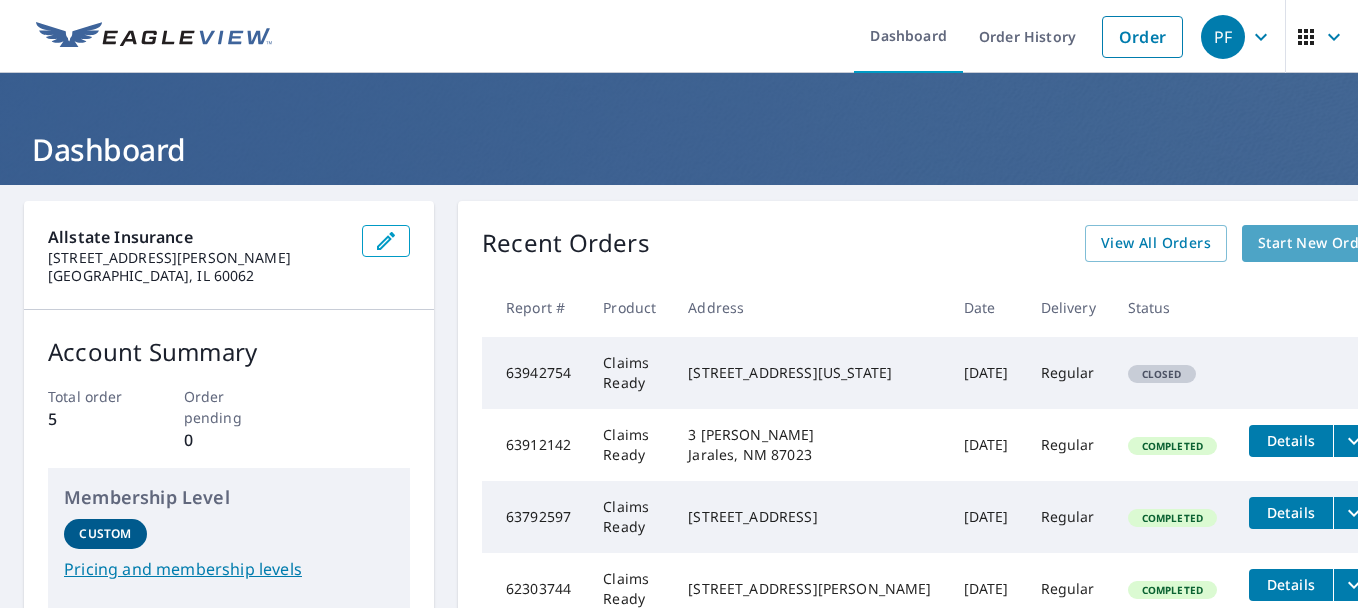 click on "Start New Order" at bounding box center (1316, 243) 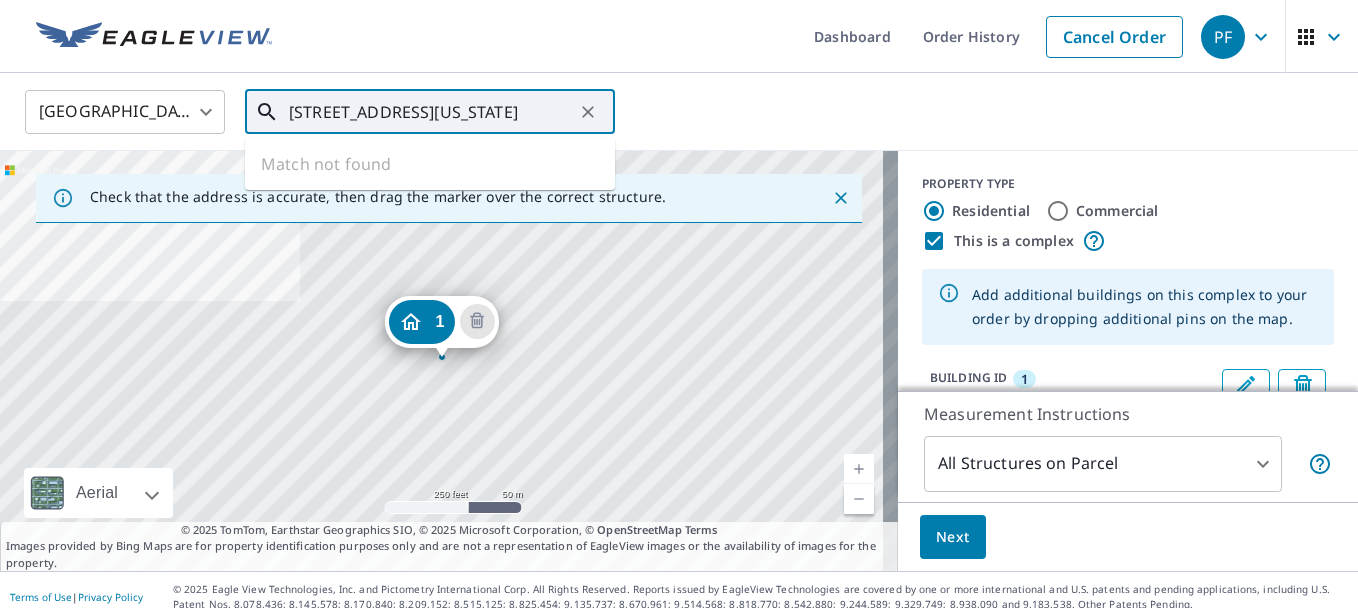 click on "[STREET_ADDRESS][US_STATE]" at bounding box center [431, 112] 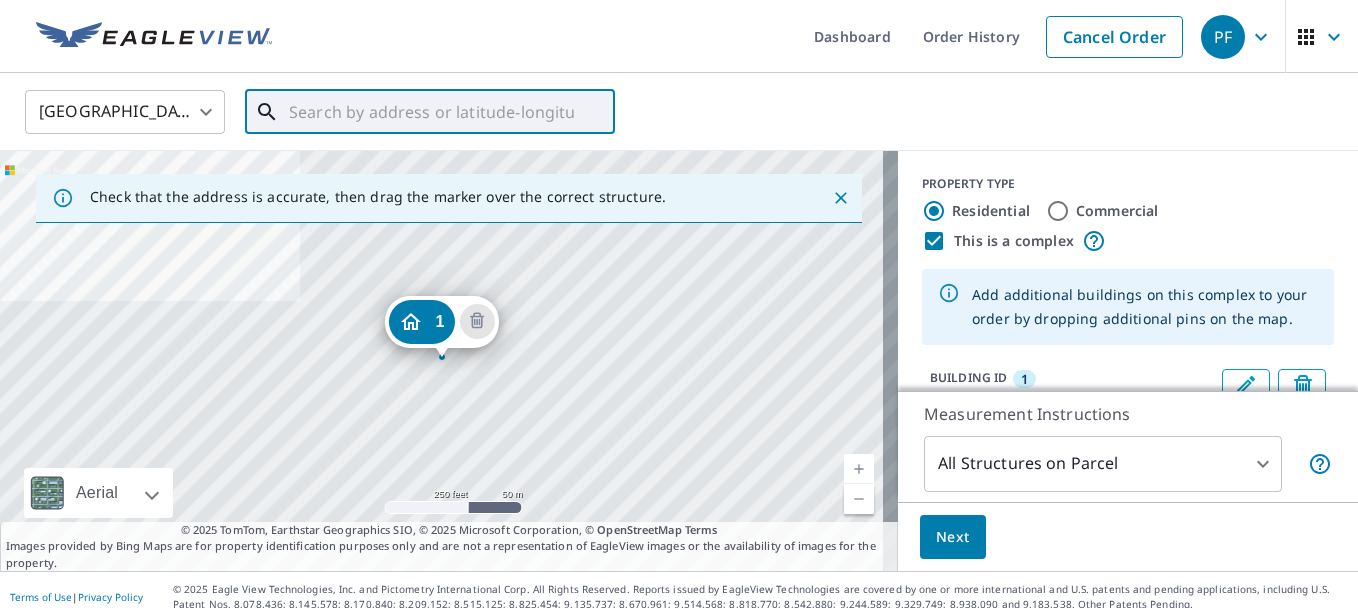 click at bounding box center (431, 112) 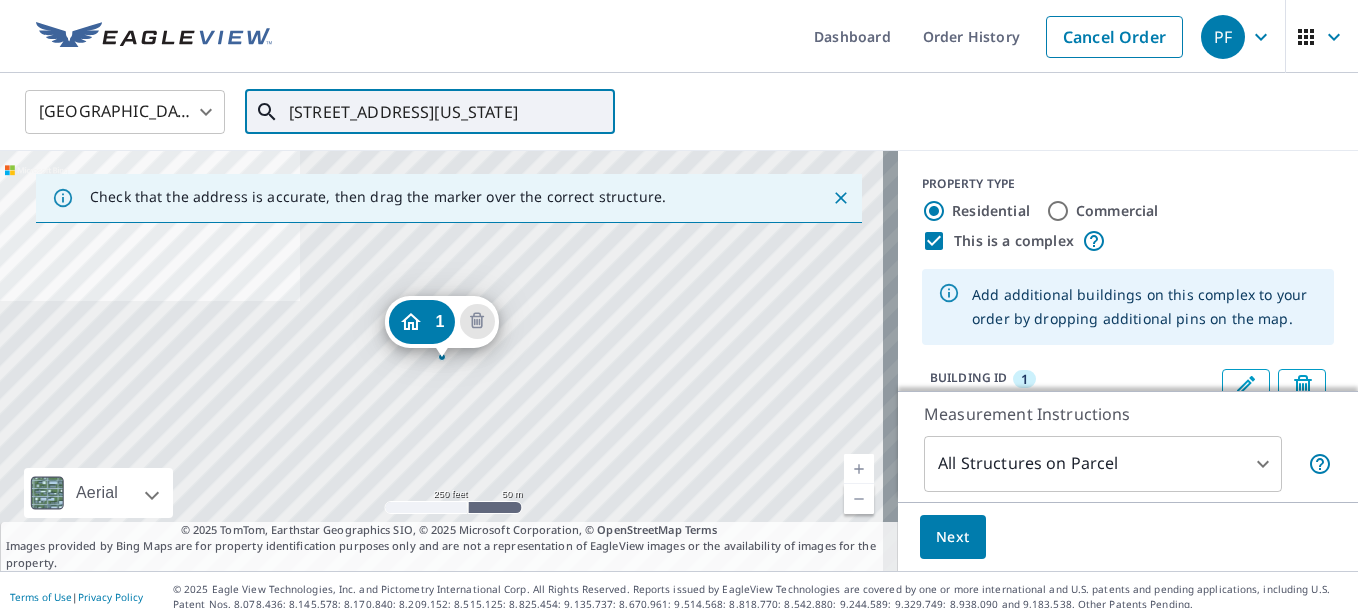 scroll, scrollTop: 0, scrollLeft: 90, axis: horizontal 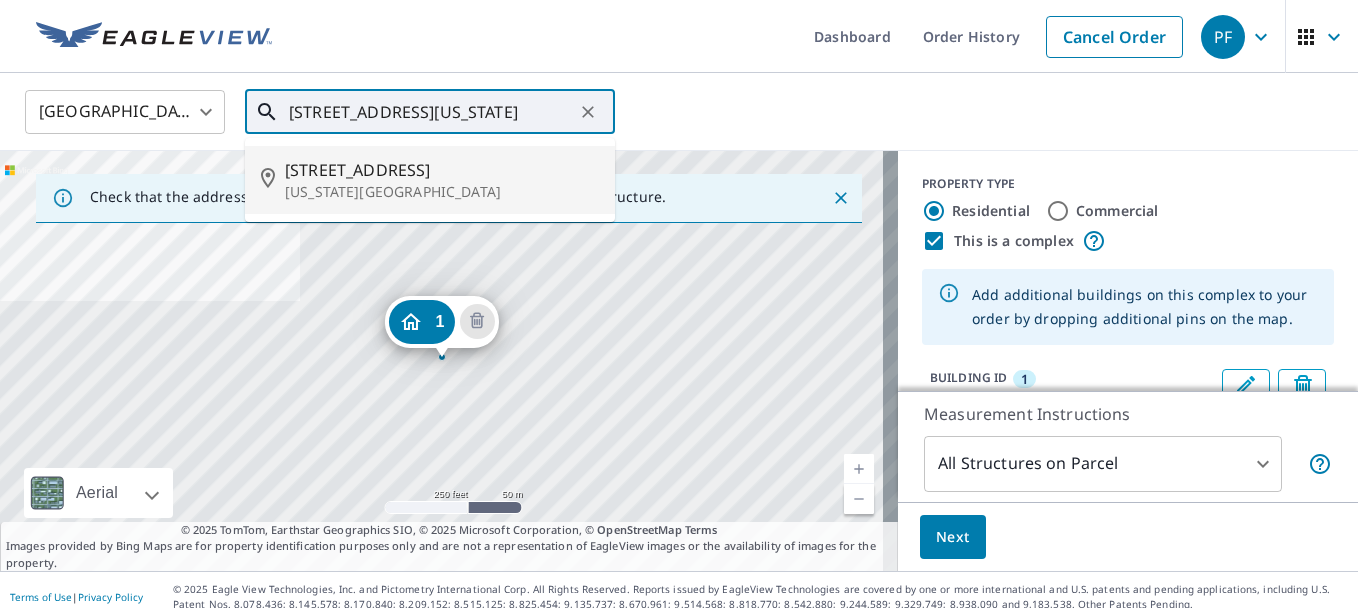 click on "[US_STATE][GEOGRAPHIC_DATA]" at bounding box center (442, 192) 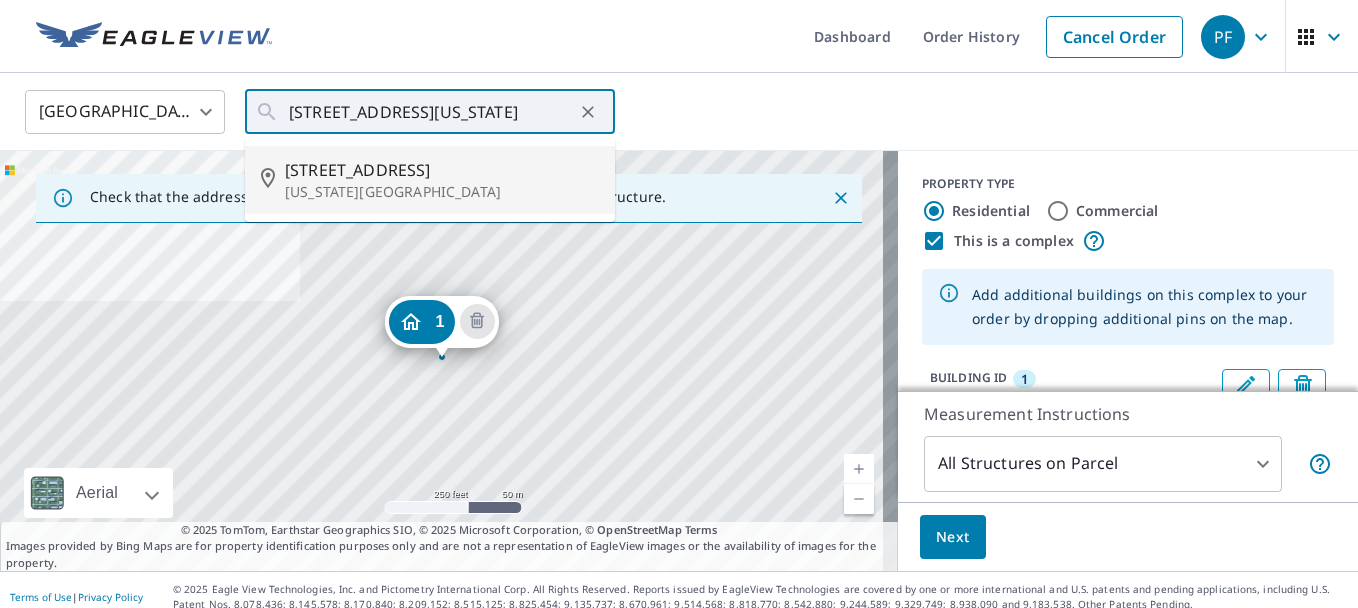 type on "[STREET_ADDRESS][US_STATE]" 